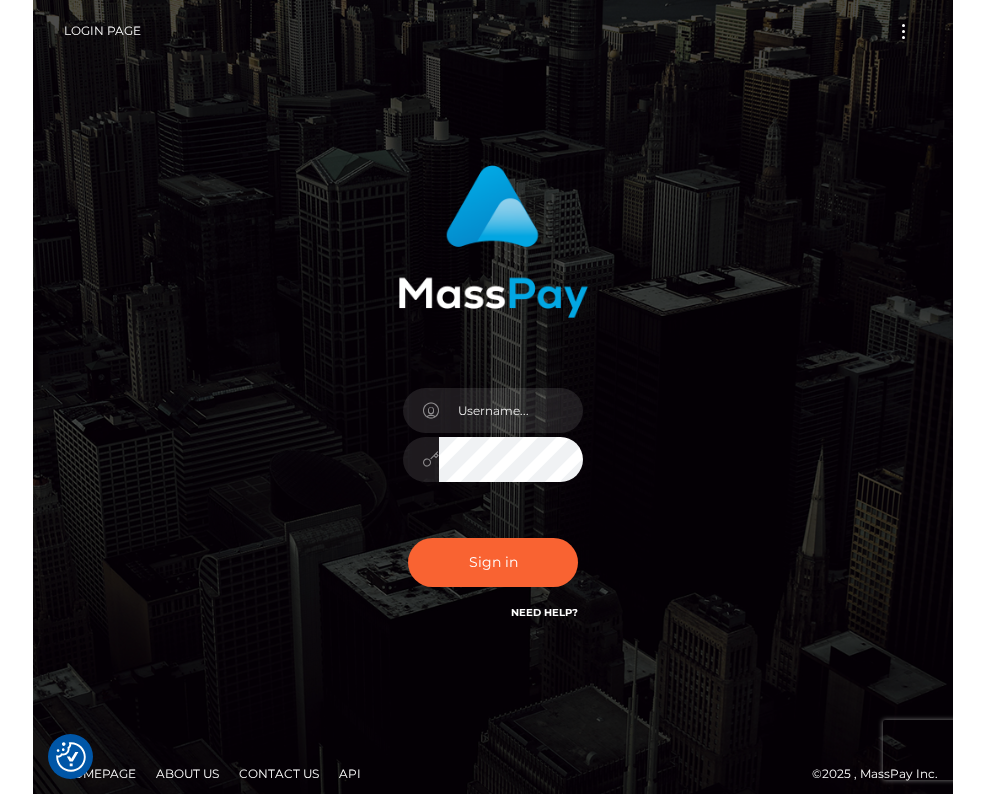scroll, scrollTop: 0, scrollLeft: 0, axis: both 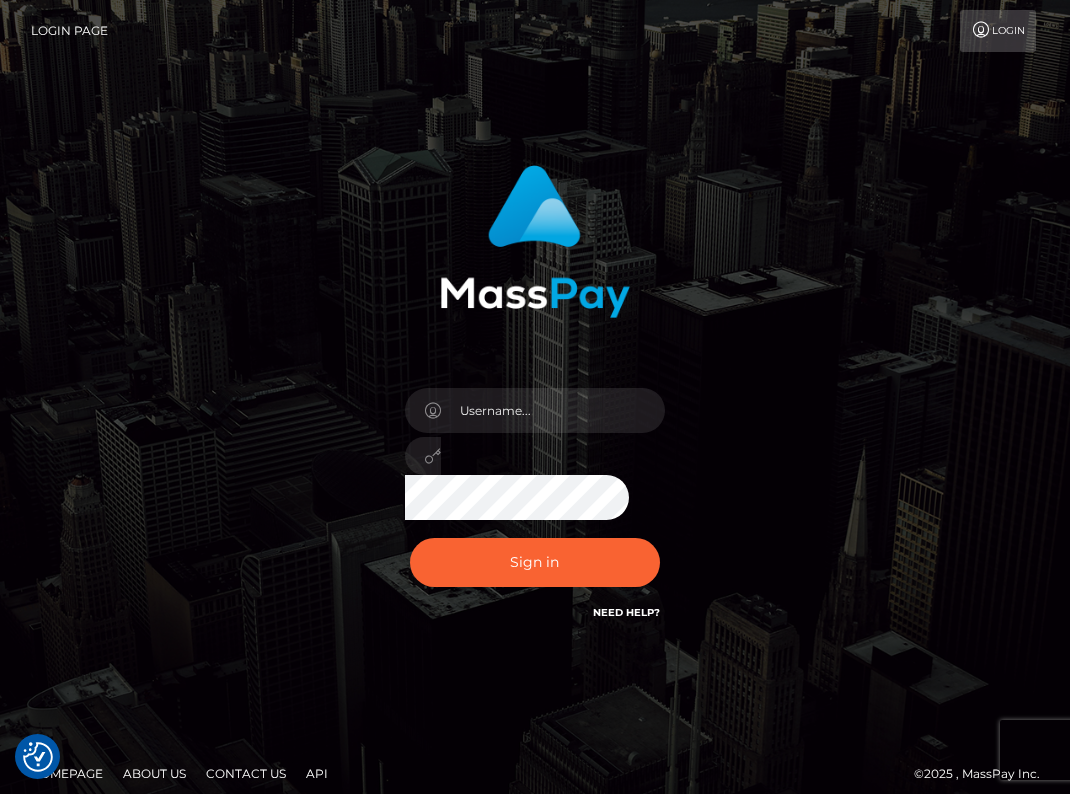 type on "kateo" 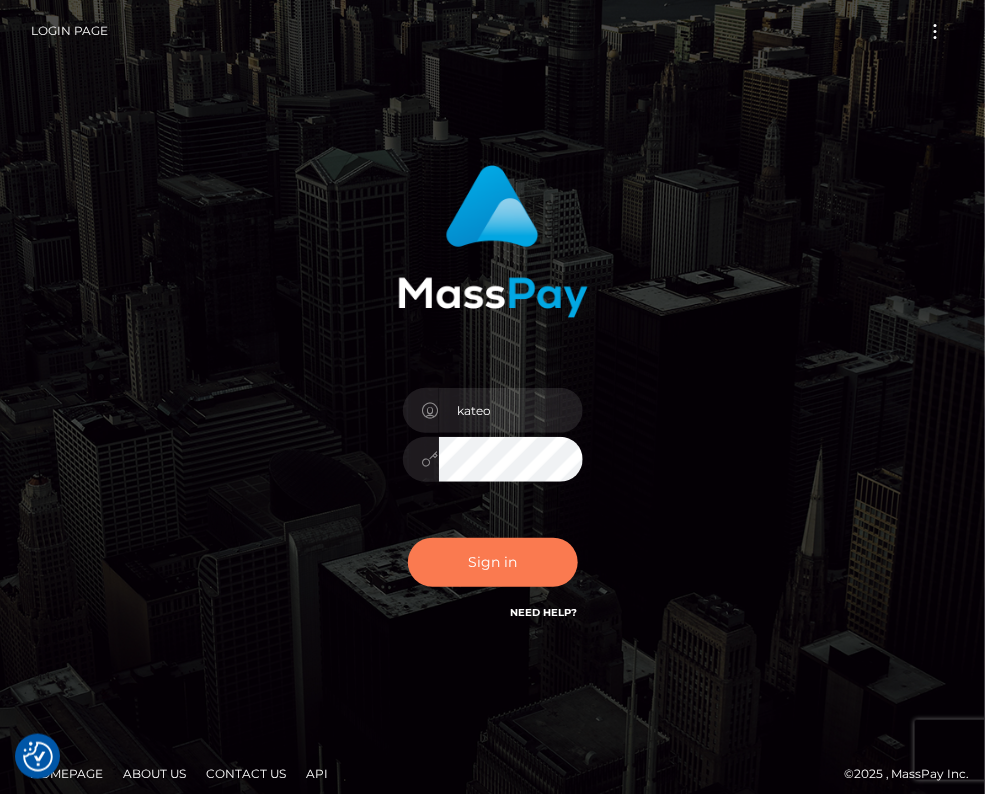 click on "Sign in" at bounding box center (493, 562) 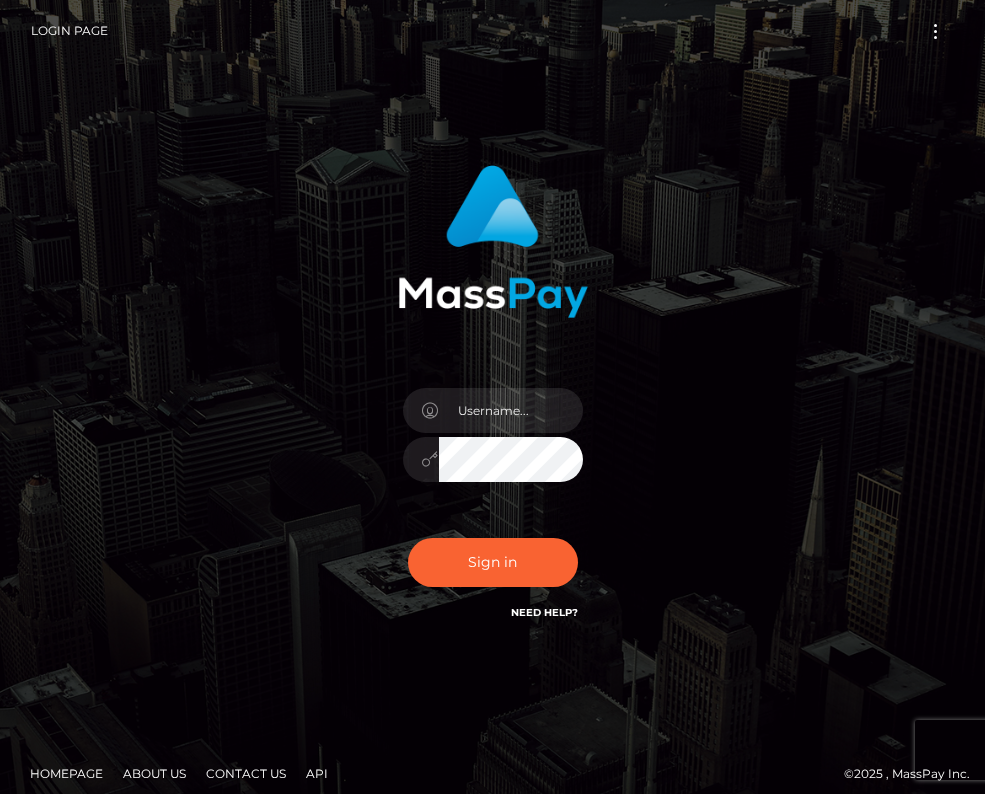 scroll, scrollTop: 0, scrollLeft: 0, axis: both 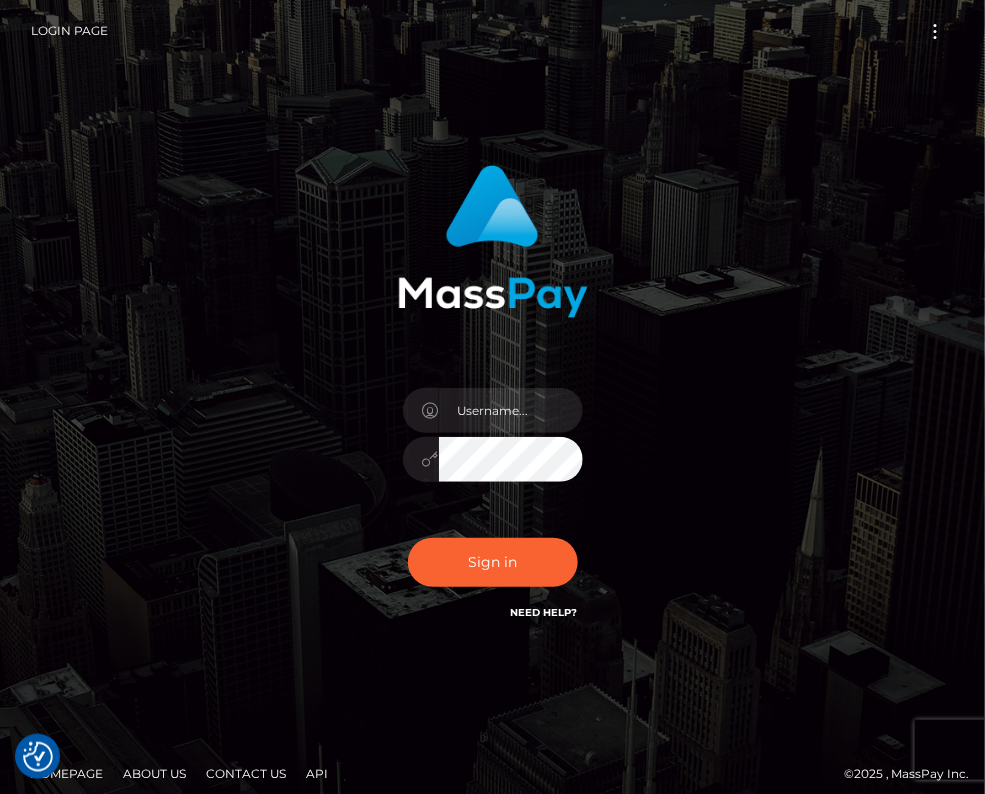 click at bounding box center [493, 449] 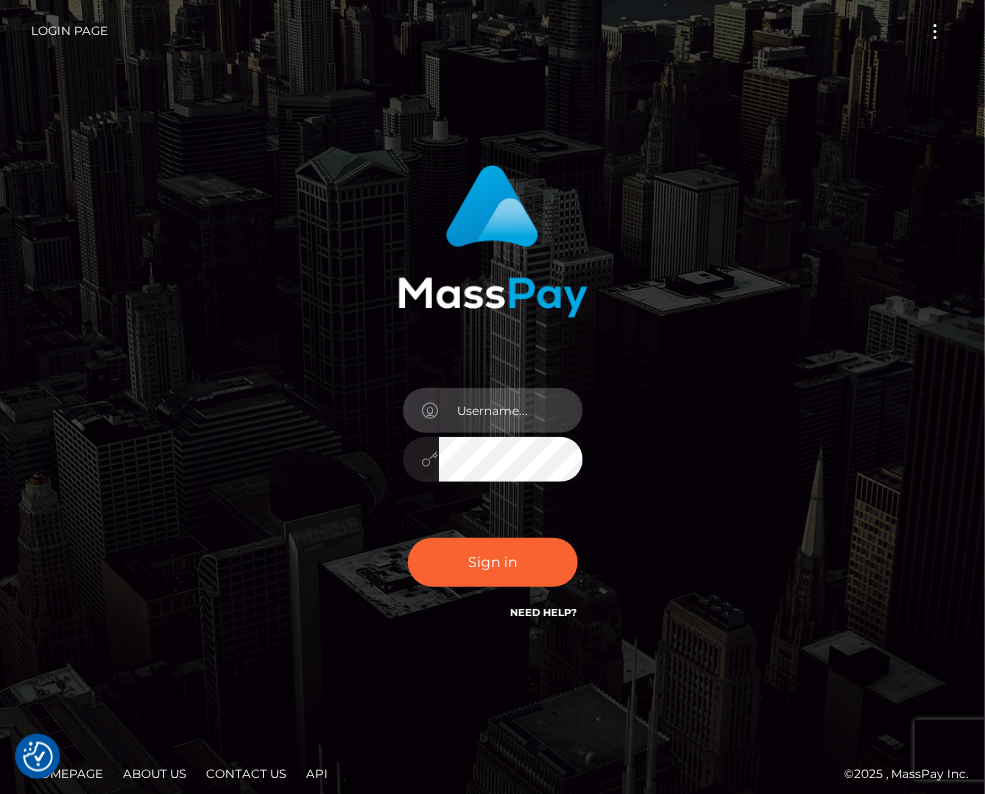 click at bounding box center [511, 410] 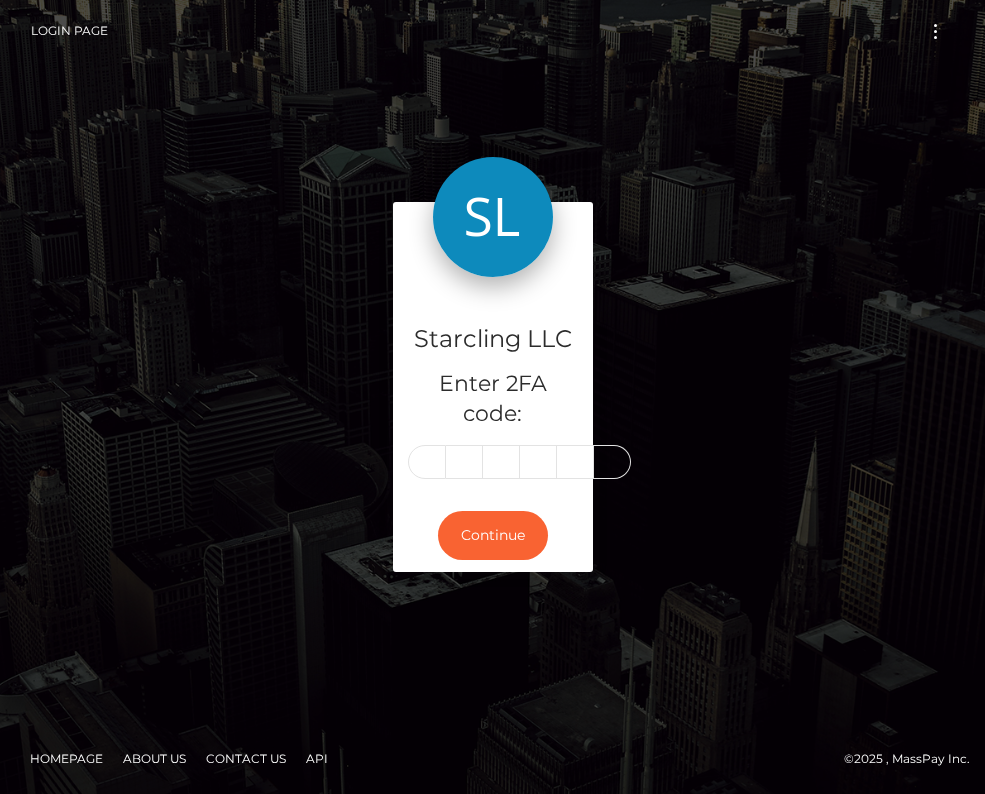 scroll, scrollTop: 0, scrollLeft: 0, axis: both 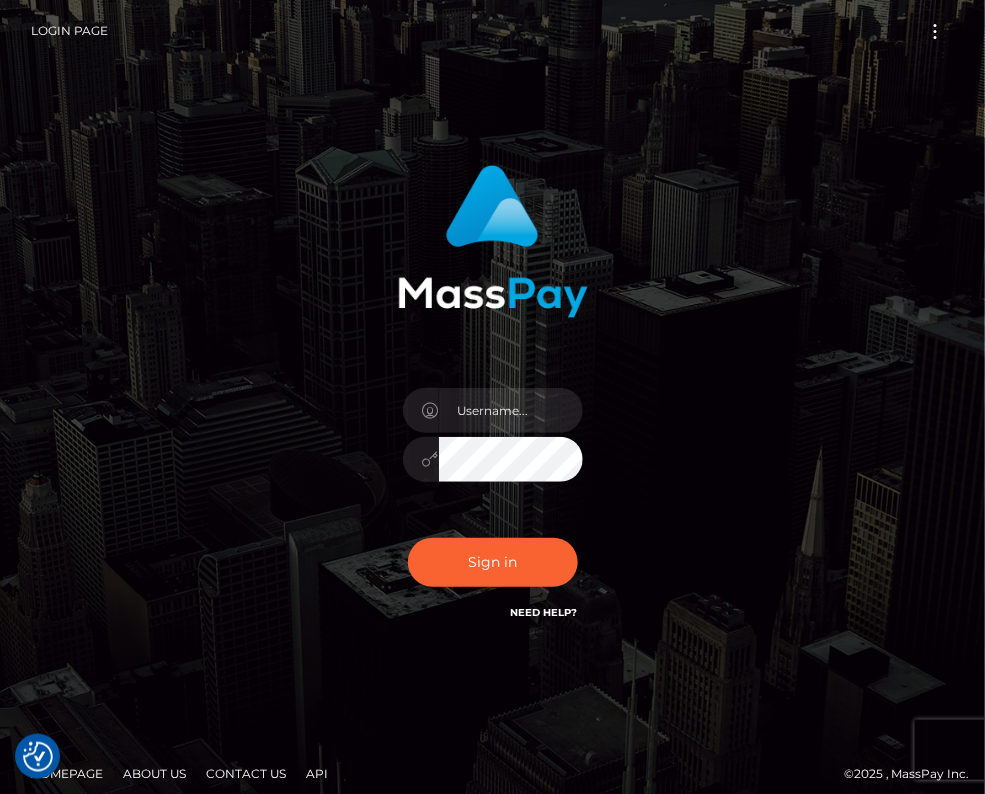 click at bounding box center (493, 449) 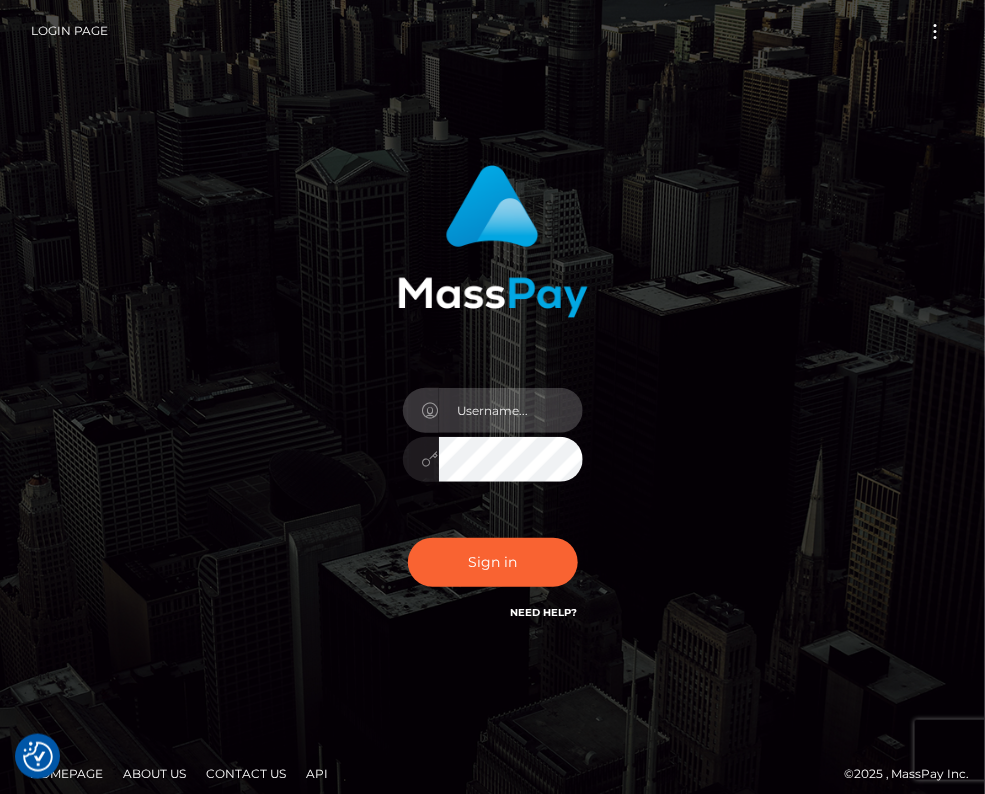 click at bounding box center [511, 410] 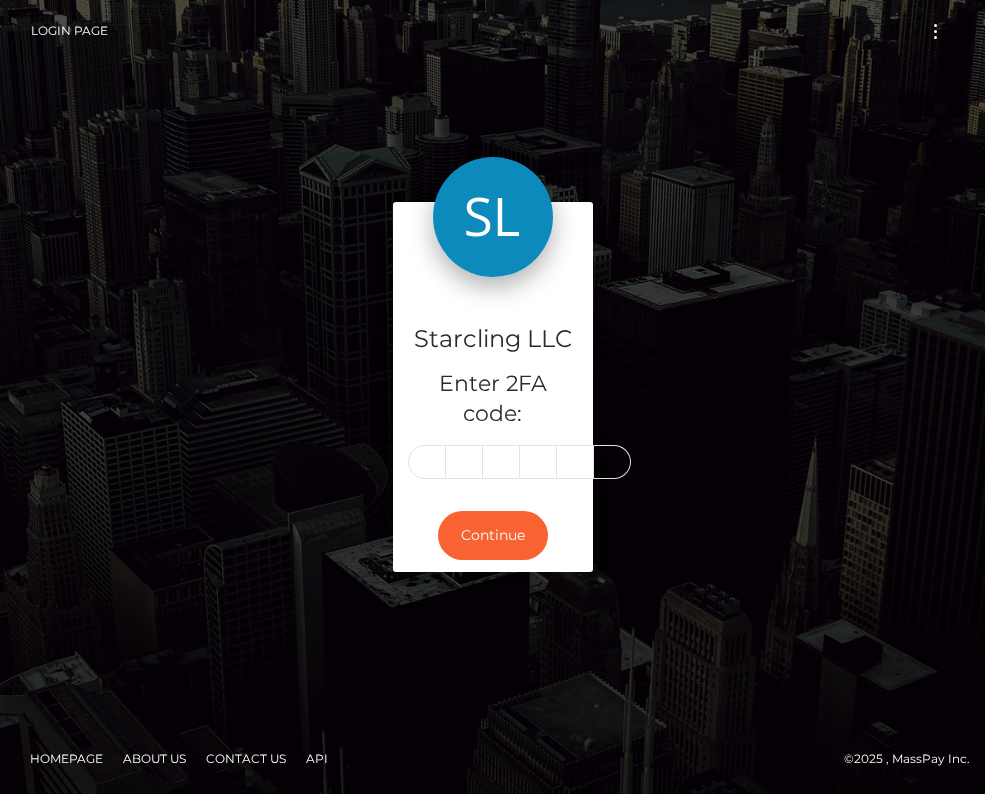 scroll, scrollTop: 0, scrollLeft: 0, axis: both 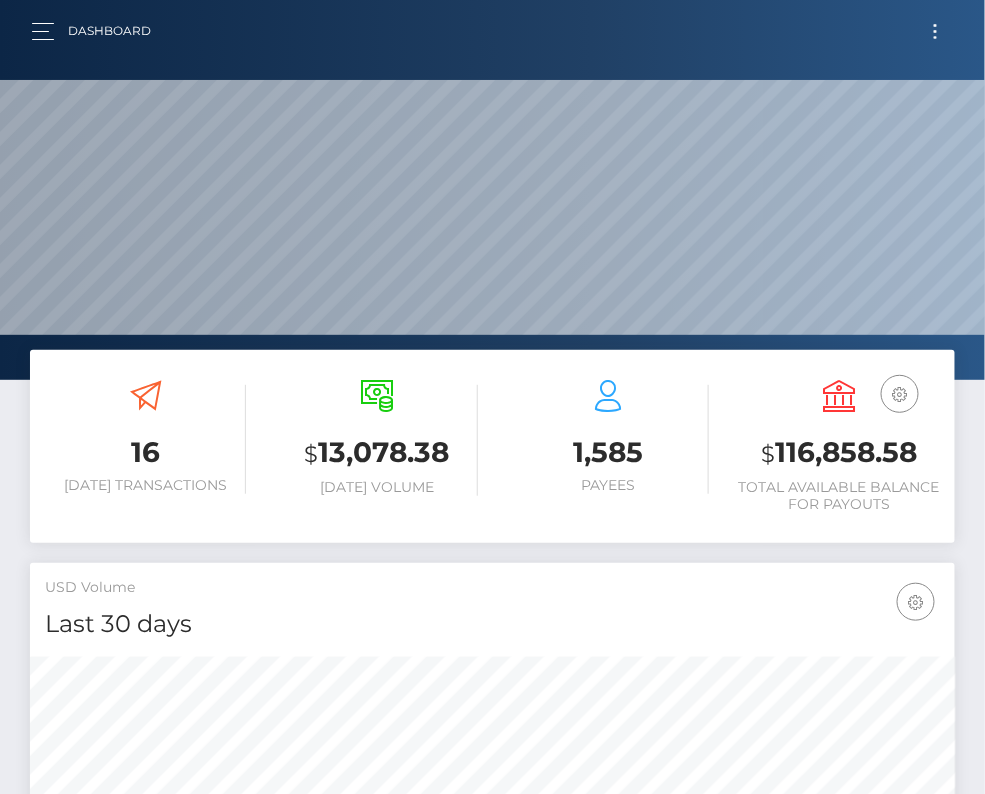 click at bounding box center [935, 31] 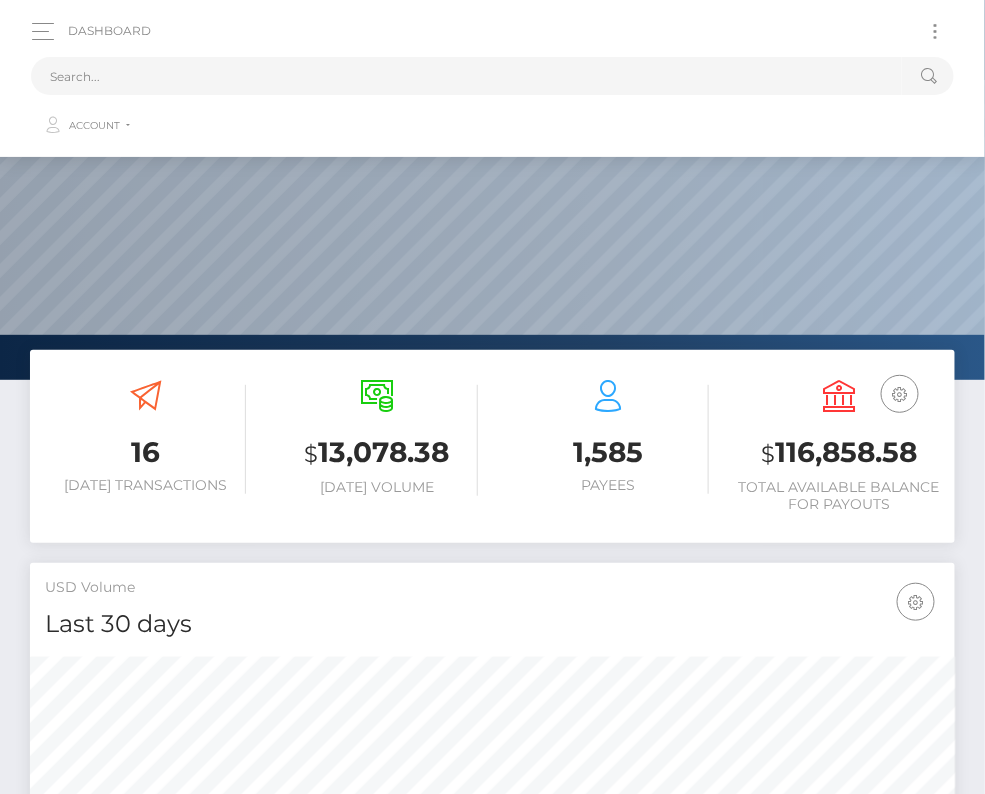 click on "Account
Edit Profile
Logout" at bounding box center [492, 121] 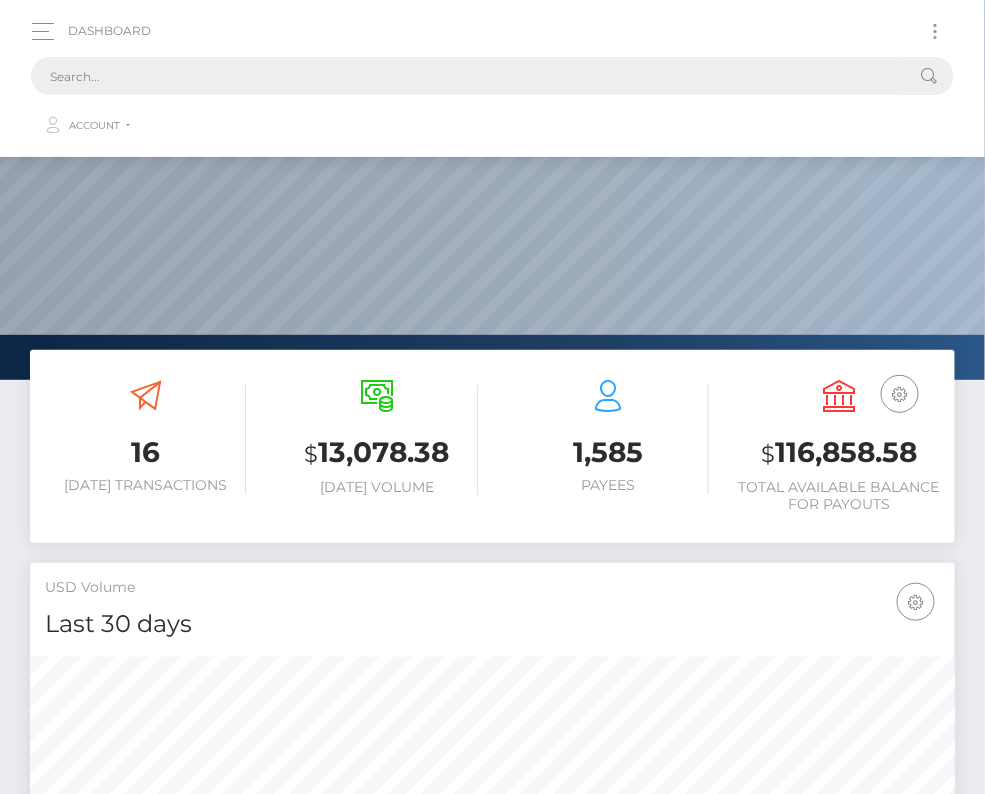 click at bounding box center (466, 76) 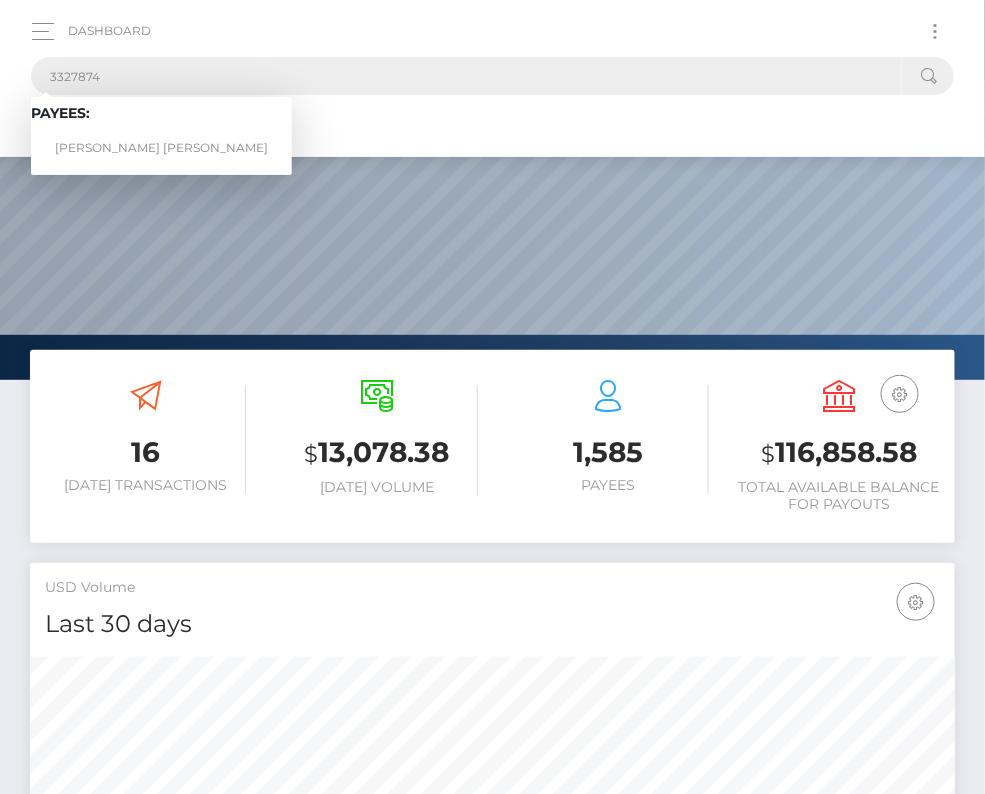 type on "3327874" 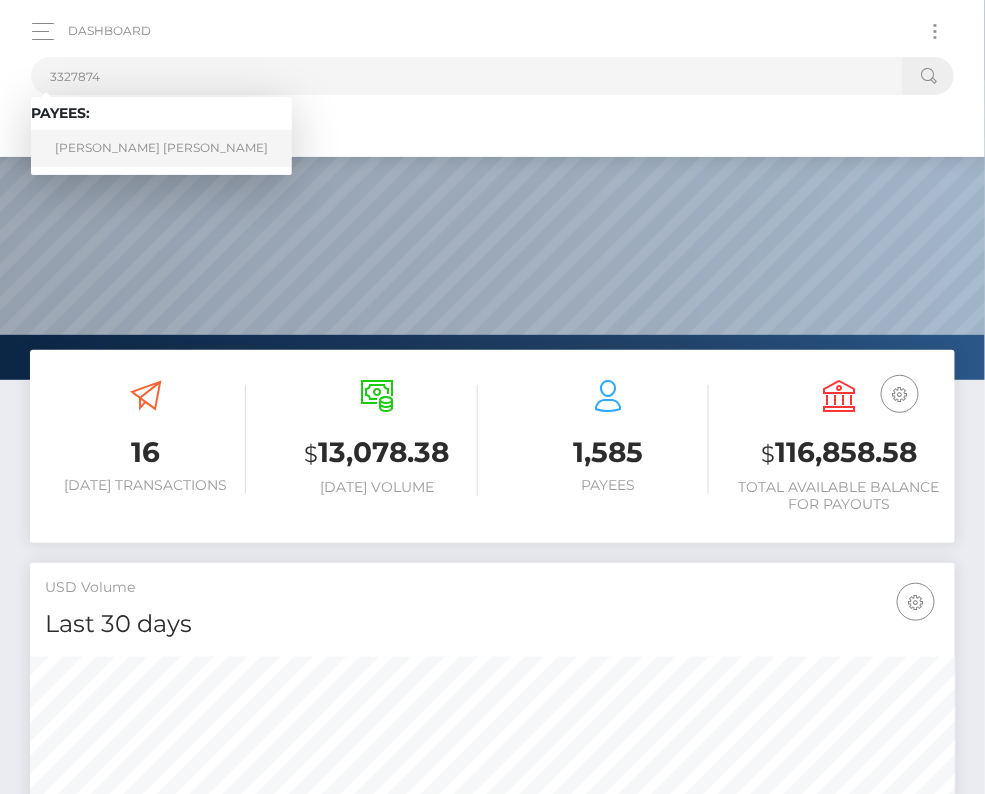 click on "Kent Michael Powell" at bounding box center [161, 148] 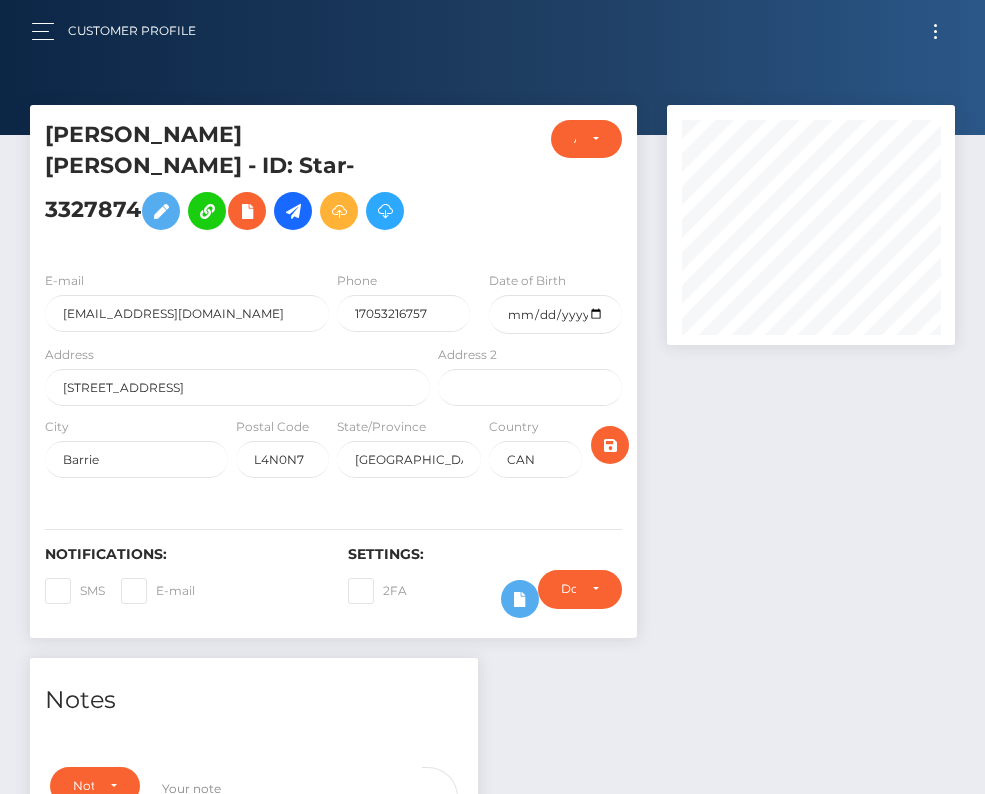 scroll, scrollTop: 0, scrollLeft: 0, axis: both 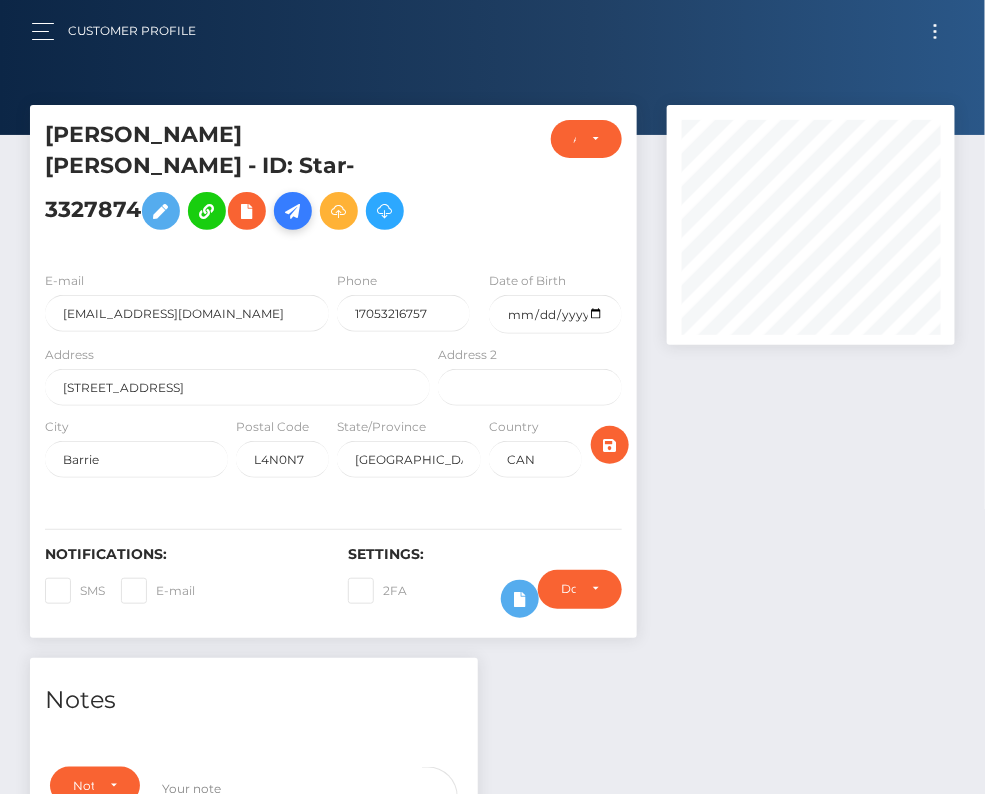 click at bounding box center [293, 211] 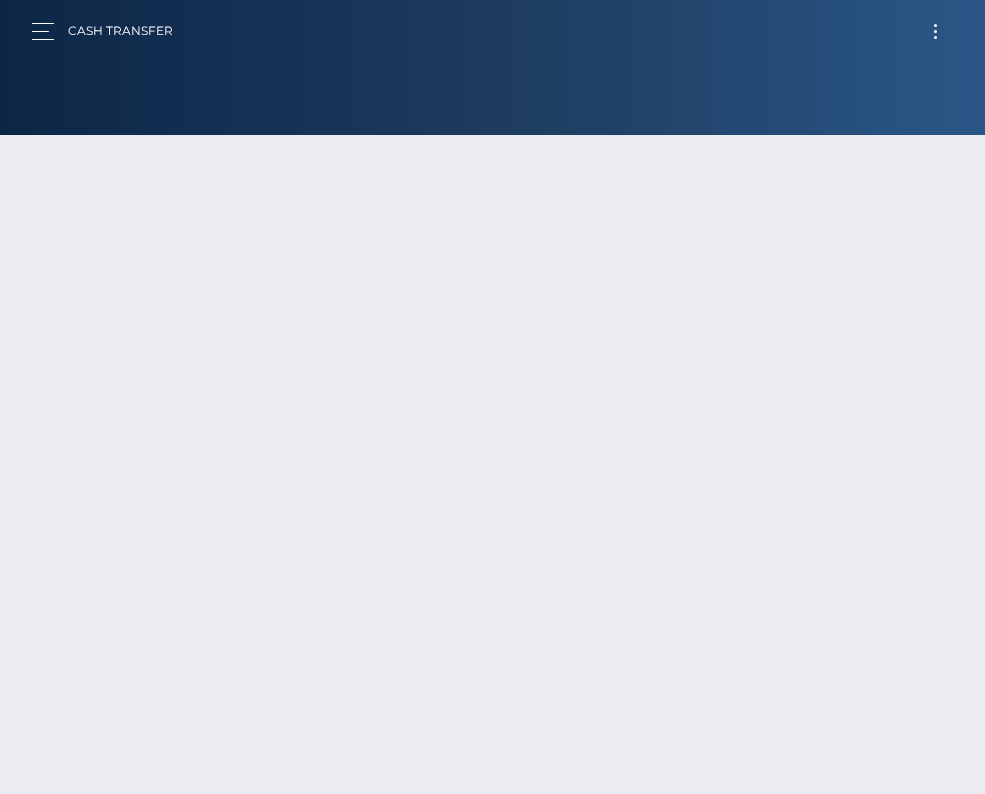 scroll, scrollTop: 0, scrollLeft: 0, axis: both 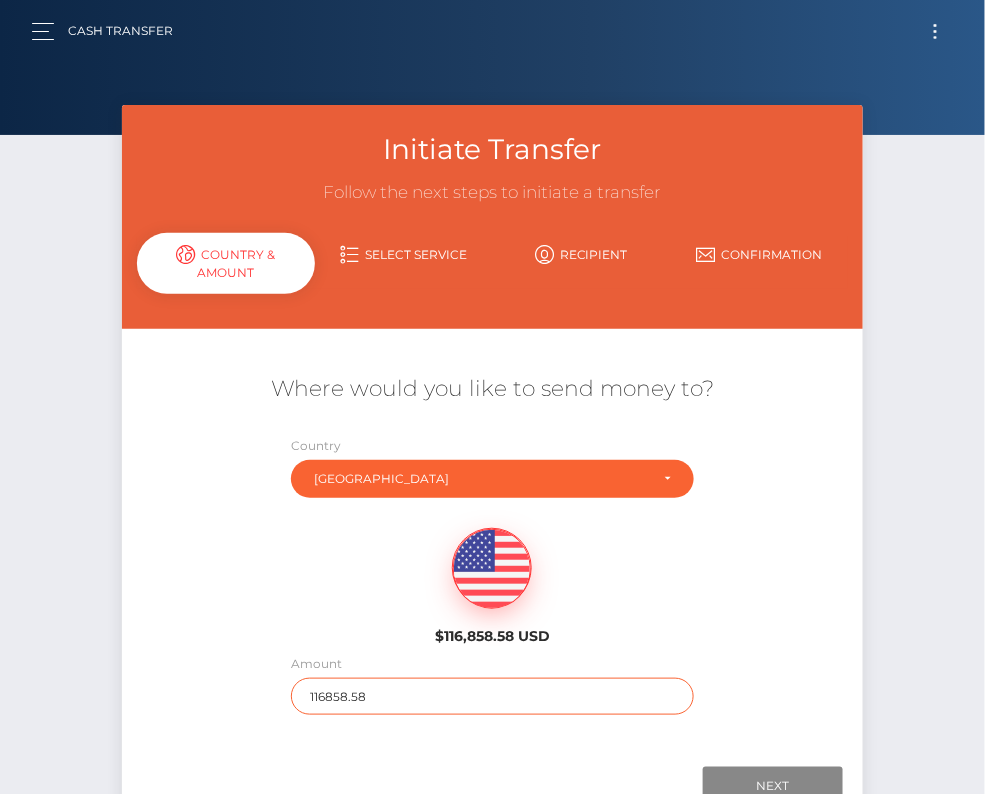 click on "116858.58" at bounding box center [492, 696] 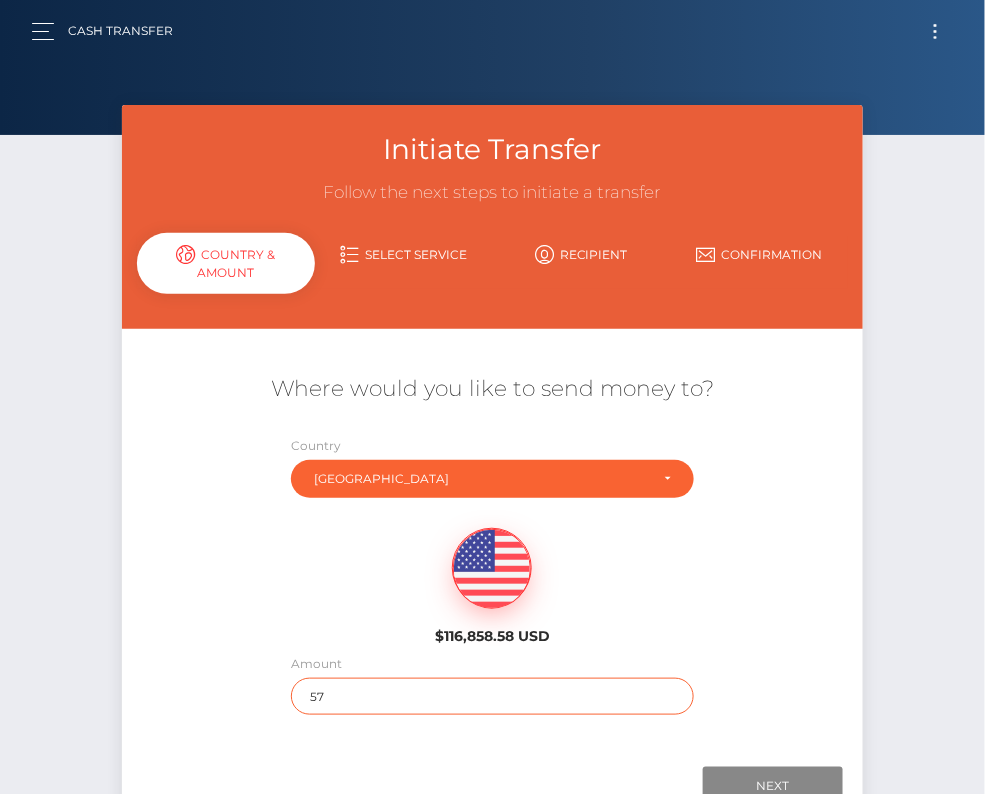 scroll, scrollTop: 72, scrollLeft: 0, axis: vertical 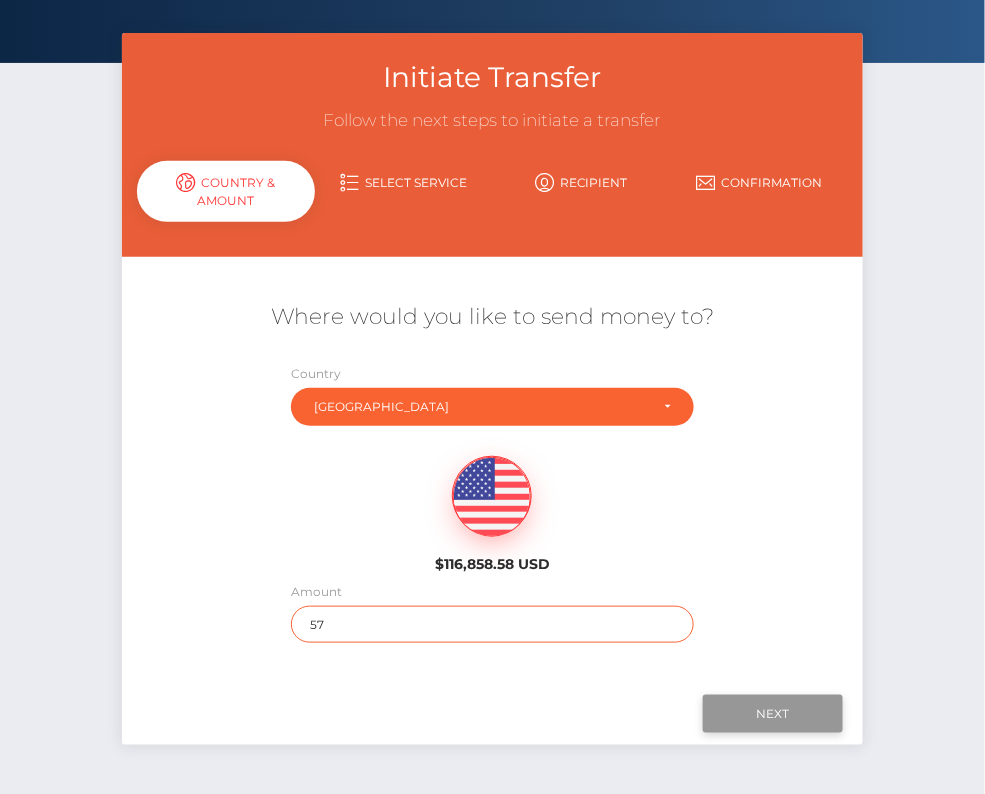 type on "57" 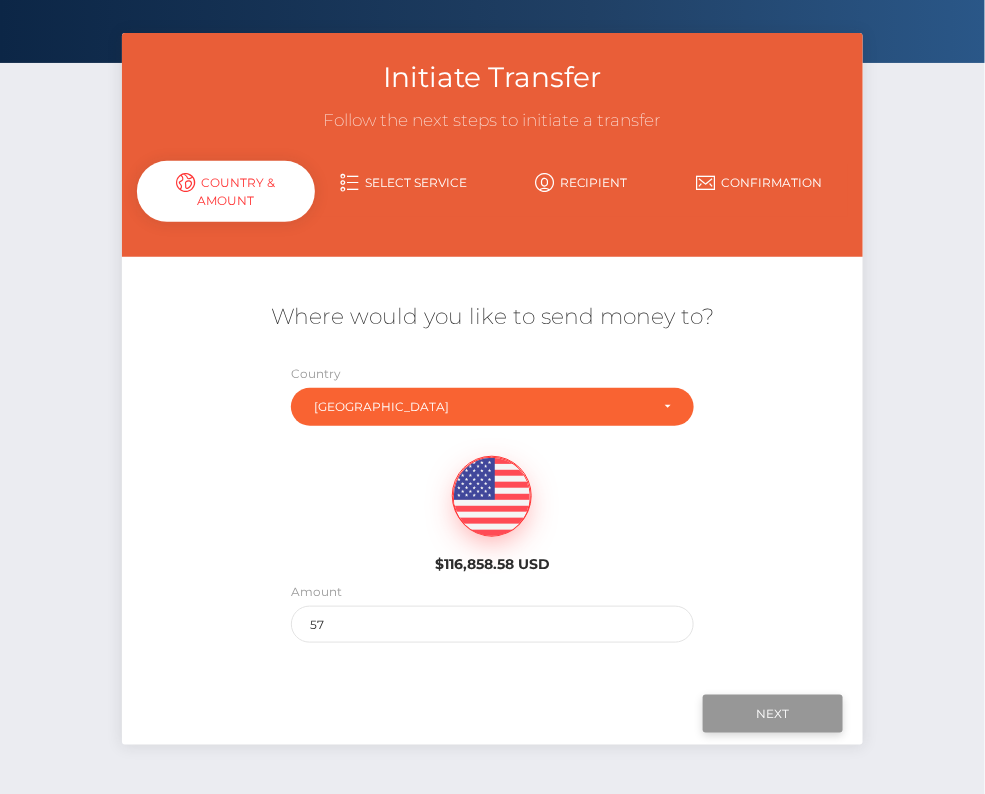 click on "Next" at bounding box center [773, 714] 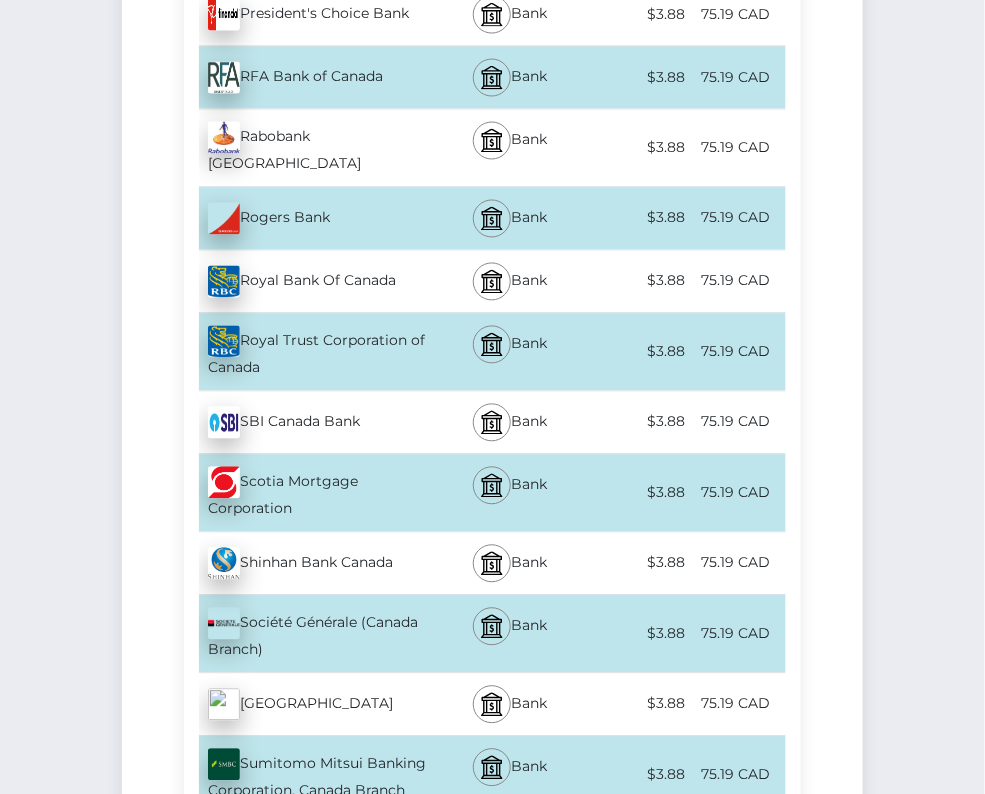 scroll, scrollTop: 6091, scrollLeft: 0, axis: vertical 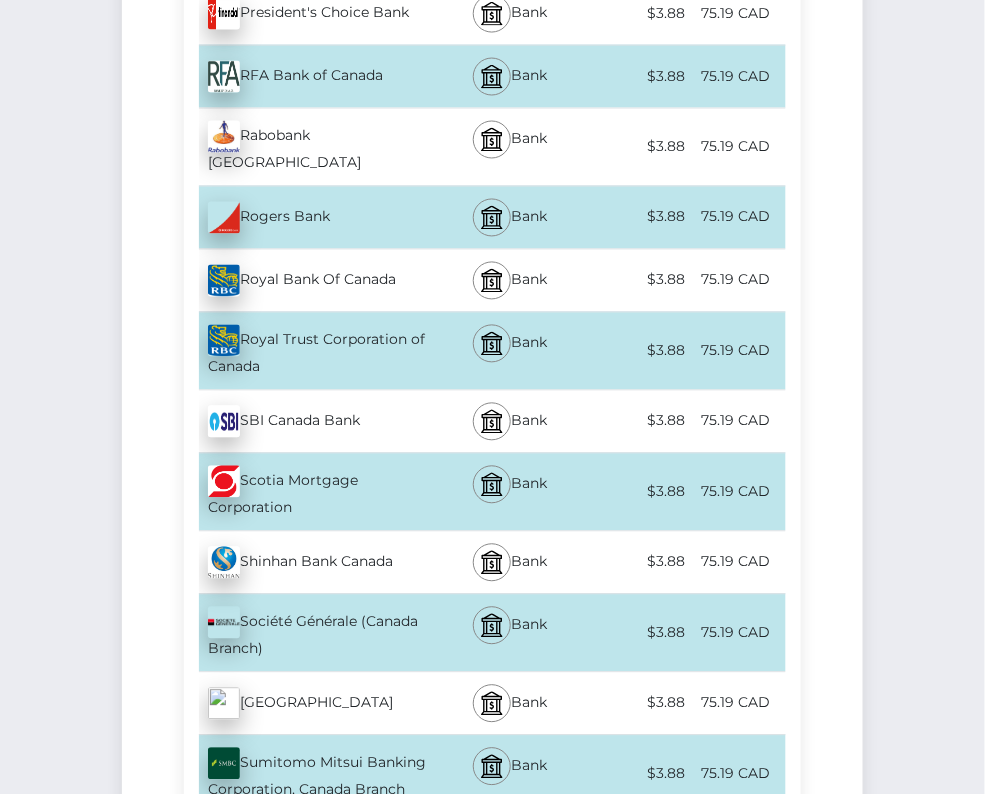 click on "Scotia Mortgage Corporation  - CAD" at bounding box center (309, 492) 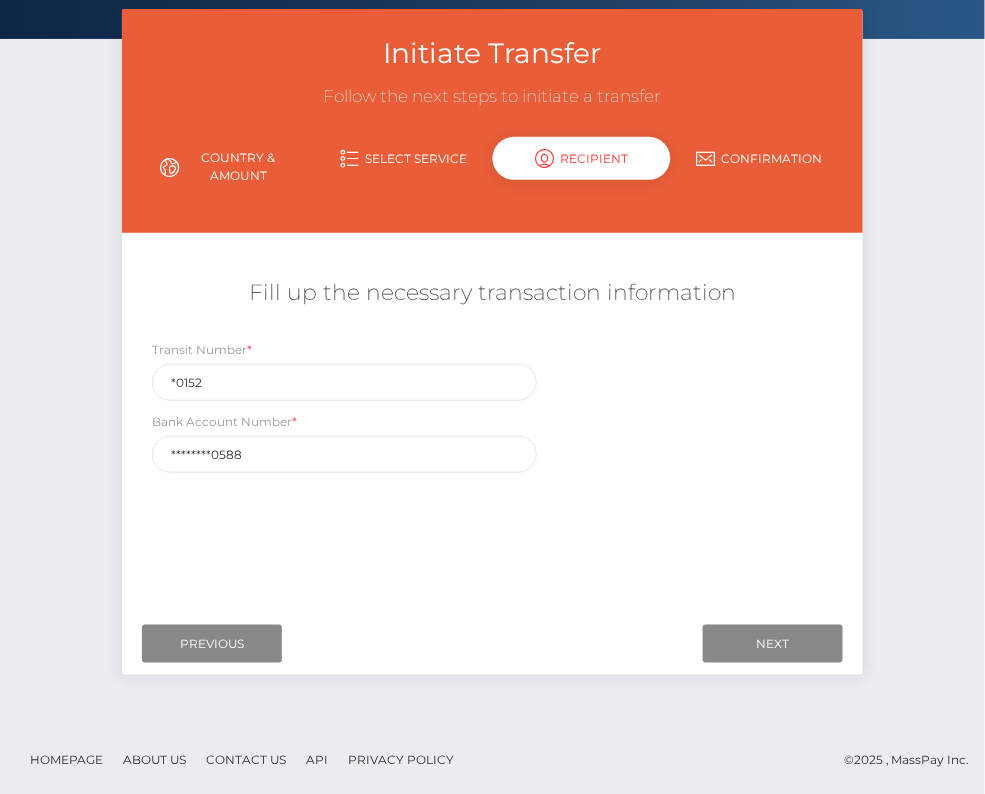 scroll, scrollTop: 0, scrollLeft: 0, axis: both 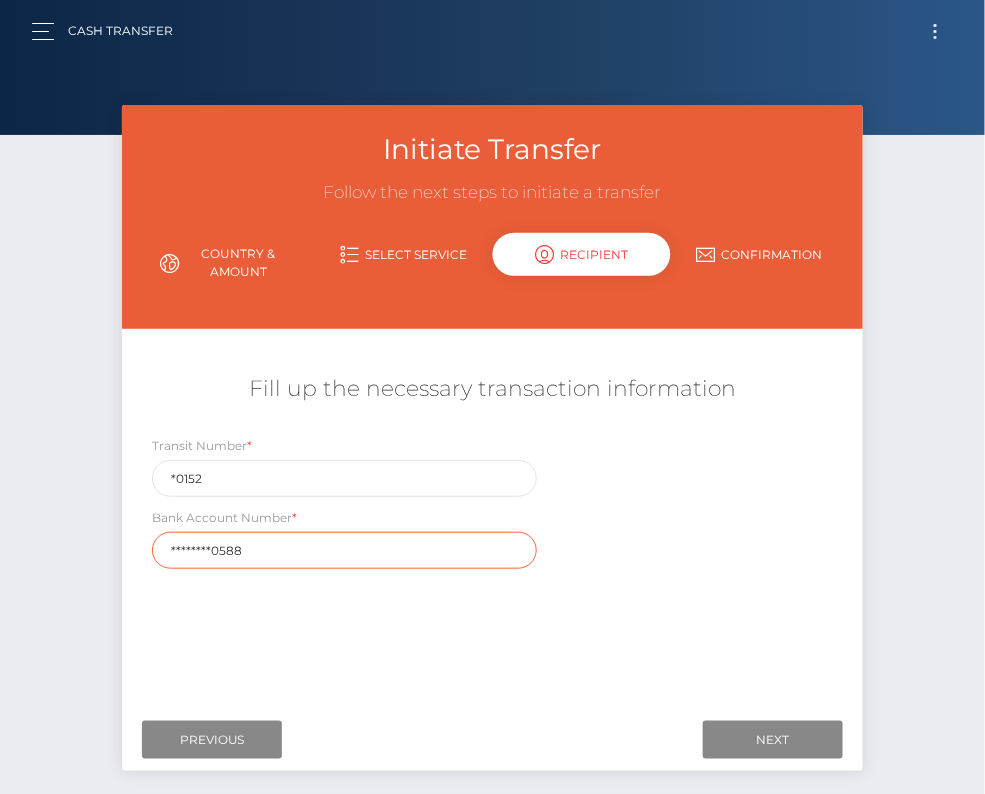 click on "********0588" at bounding box center (344, 550) 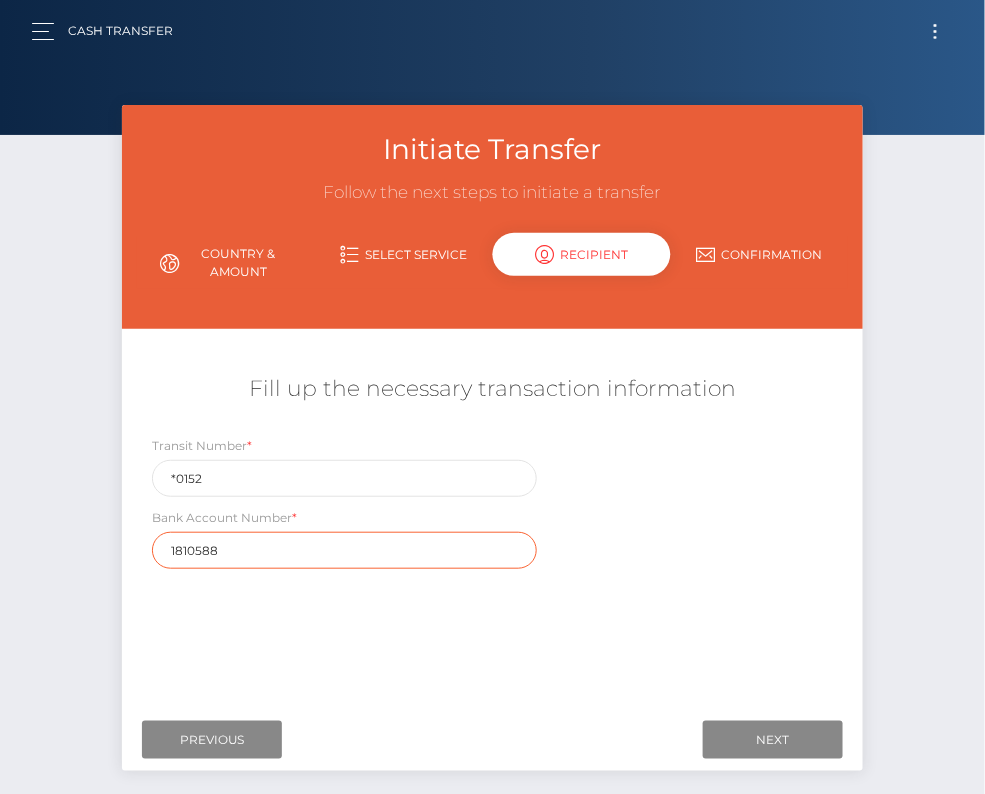 type on "1810588" 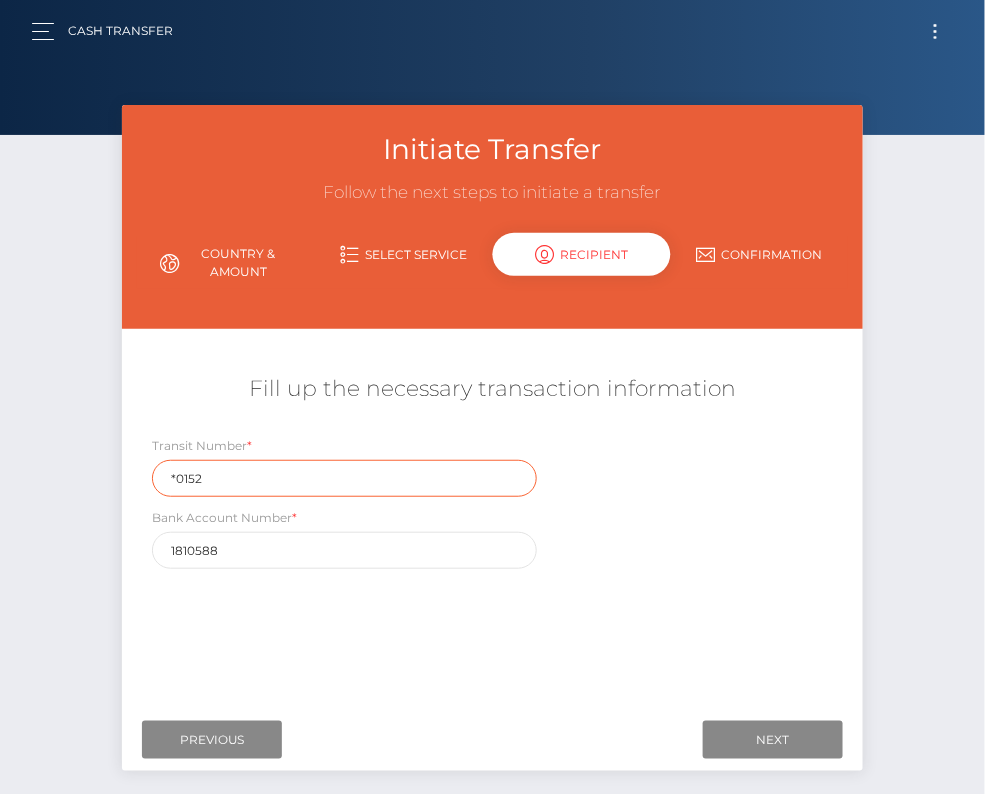 drag, startPoint x: 232, startPoint y: 483, endPoint x: -14, endPoint y: 483, distance: 246 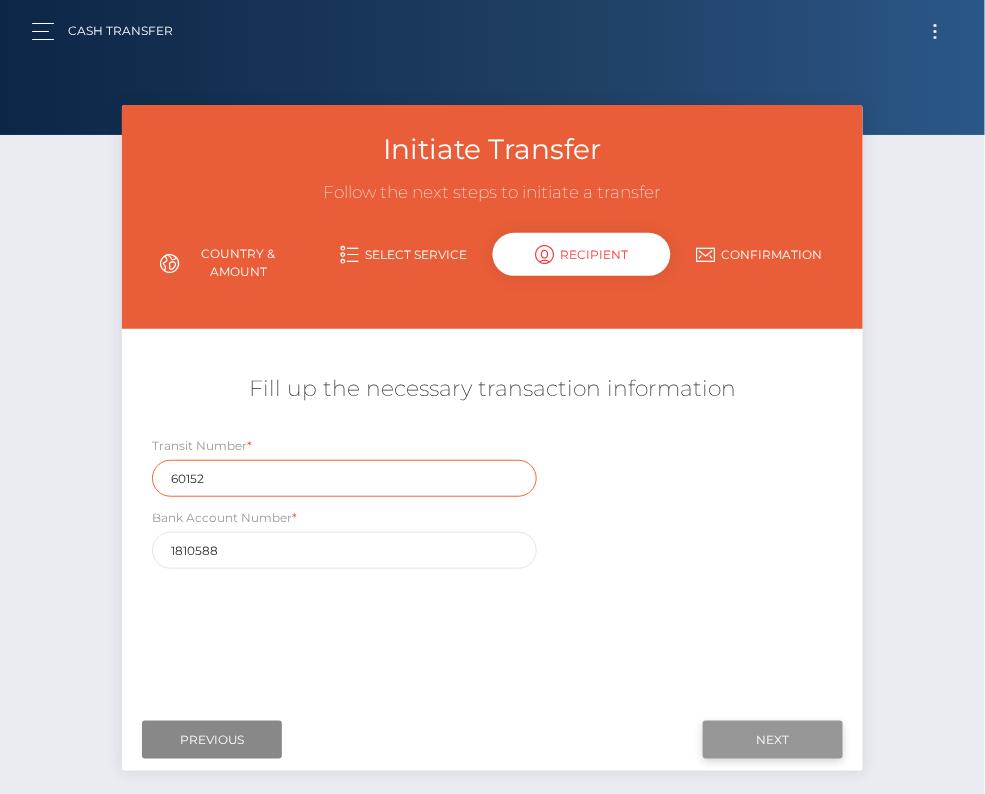 type on "60152" 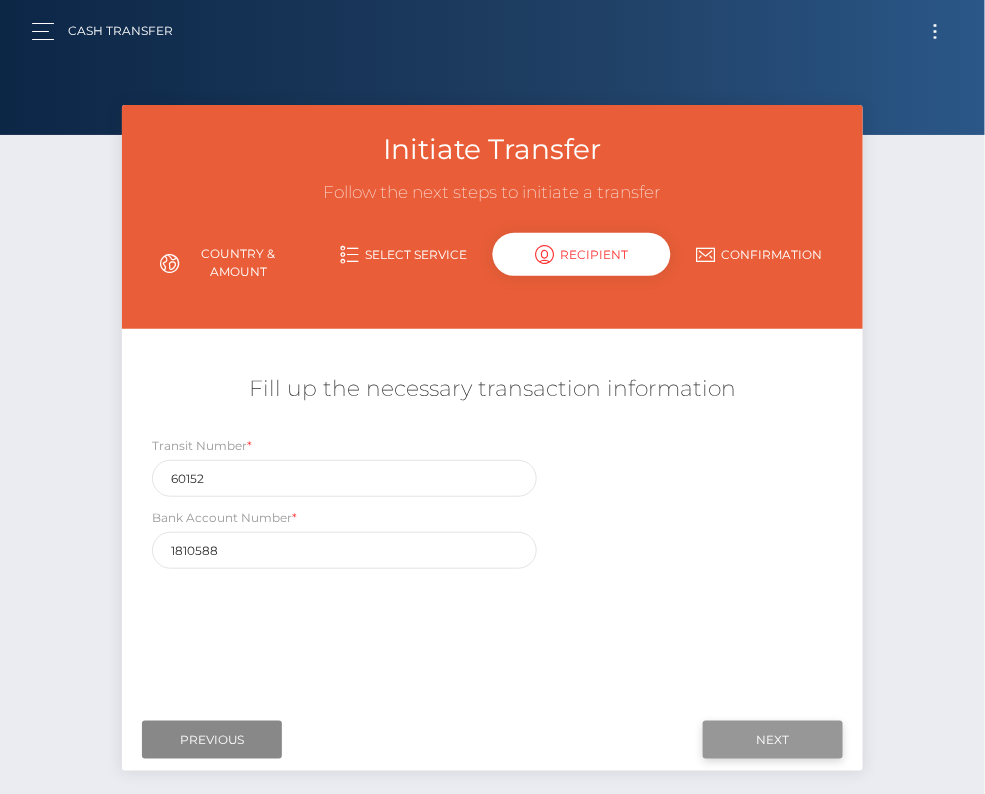 click on "Next" at bounding box center [773, 740] 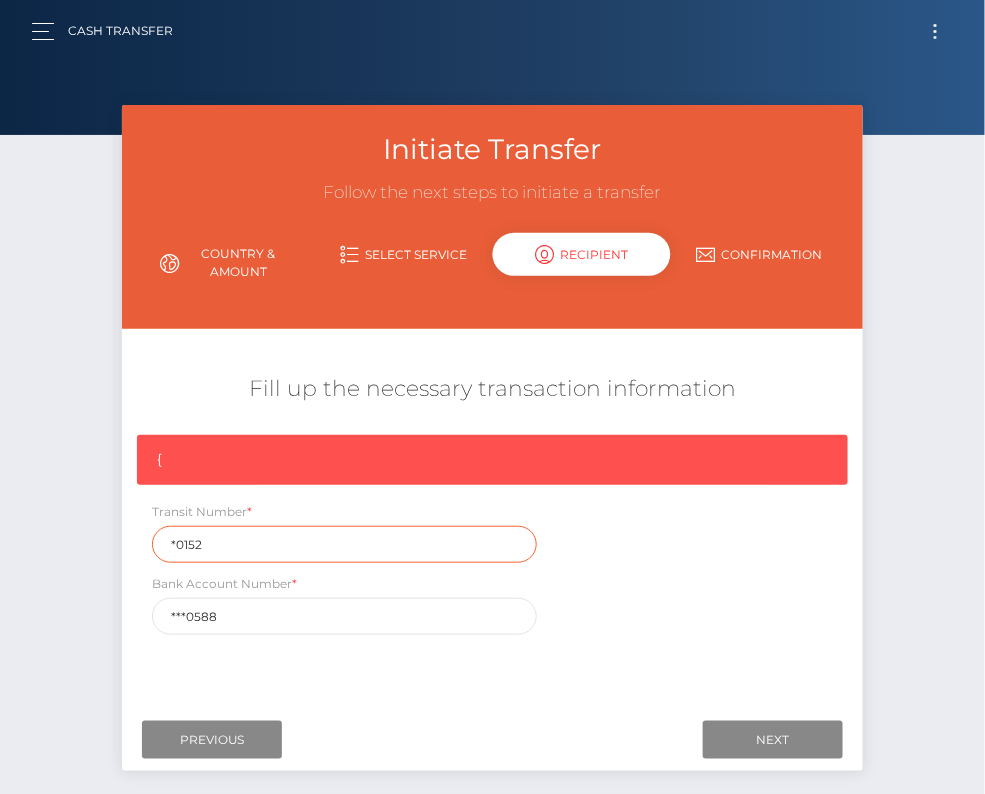 drag, startPoint x: 231, startPoint y: 541, endPoint x: 63, endPoint y: 541, distance: 168 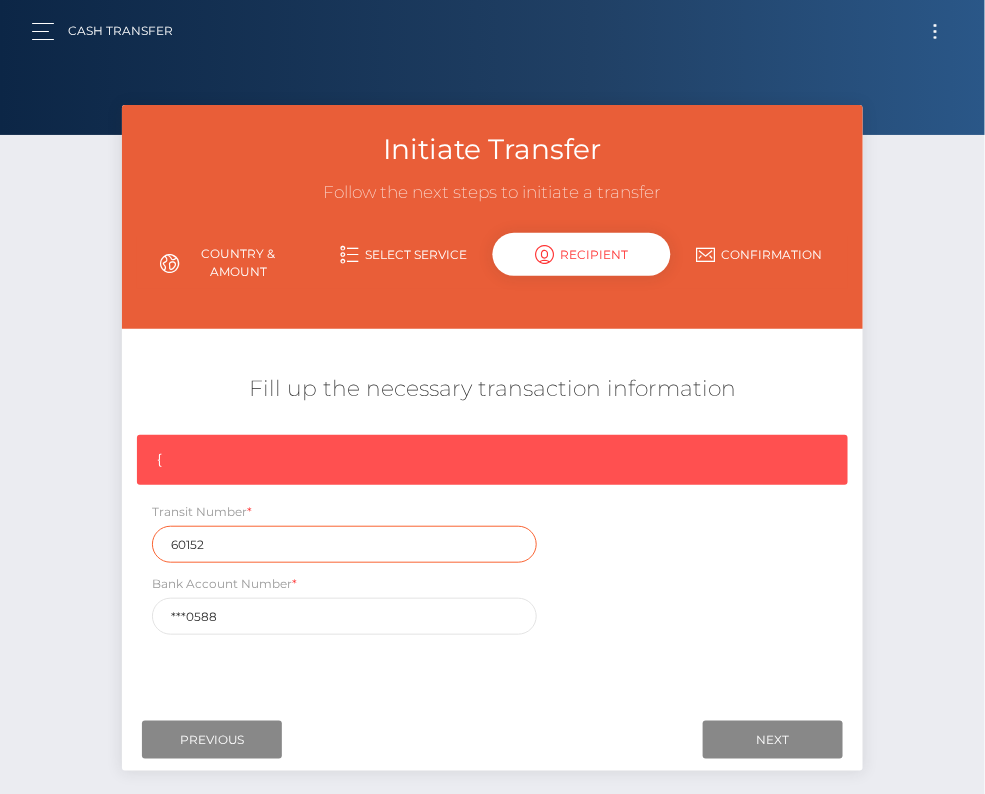 type on "60152" 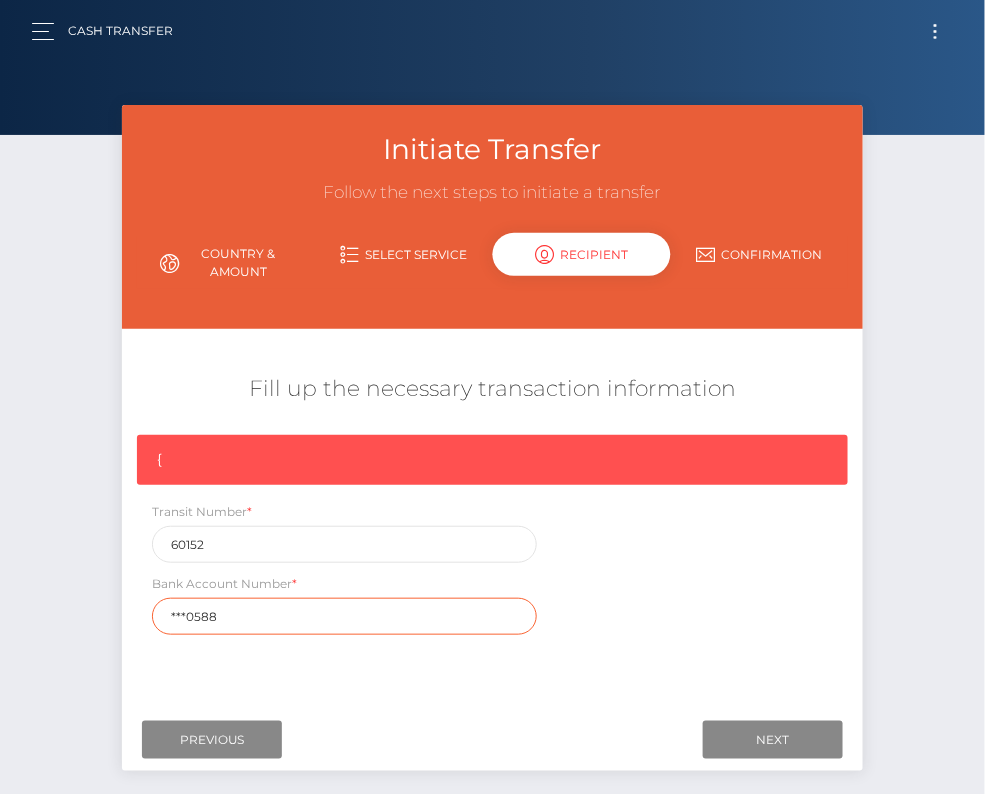 drag, startPoint x: 247, startPoint y: 626, endPoint x: 149, endPoint y: 617, distance: 98.4124 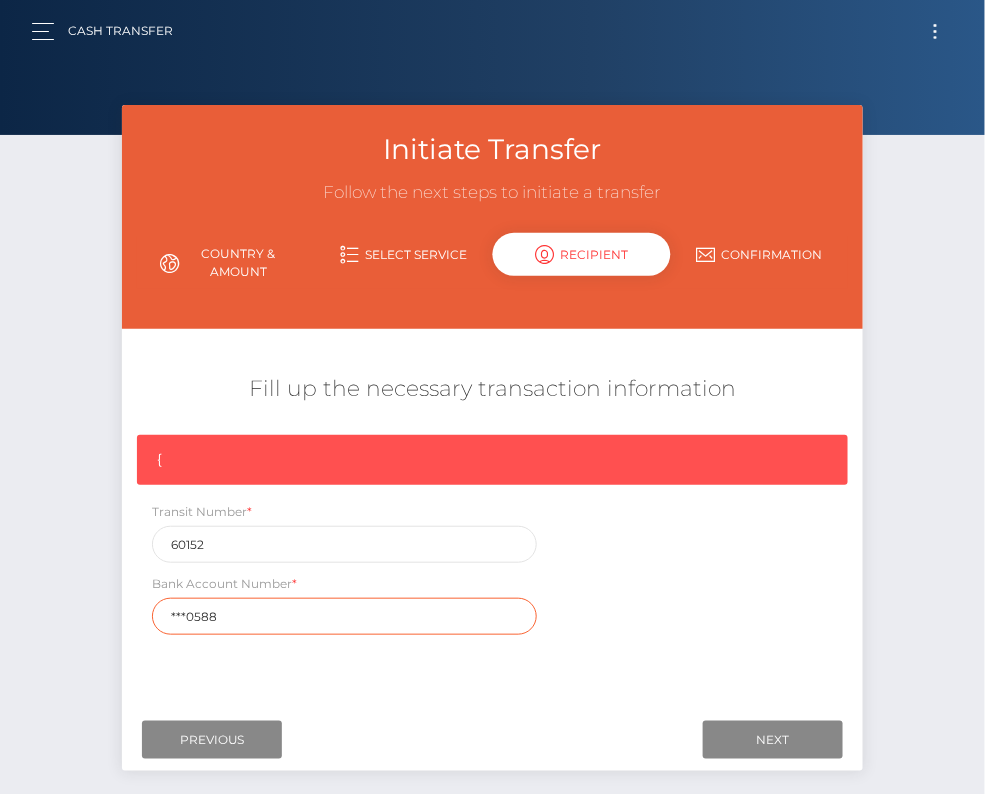 click on "Bank Account Number  *
***0588" at bounding box center [344, 604] 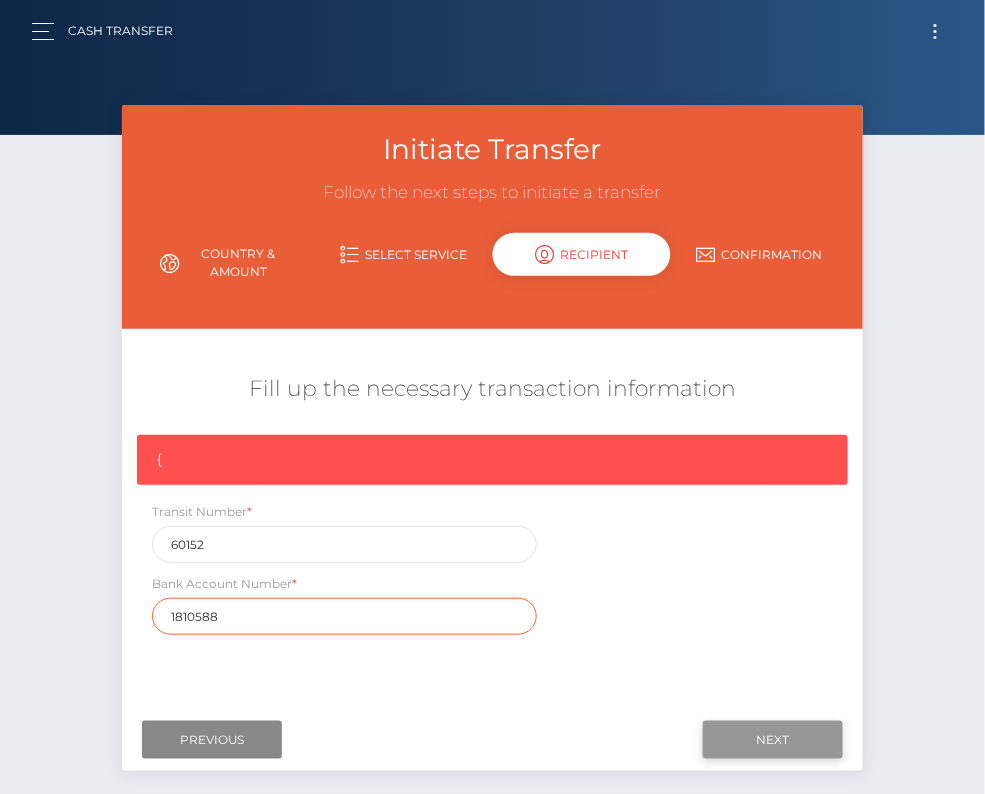 type on "1810588" 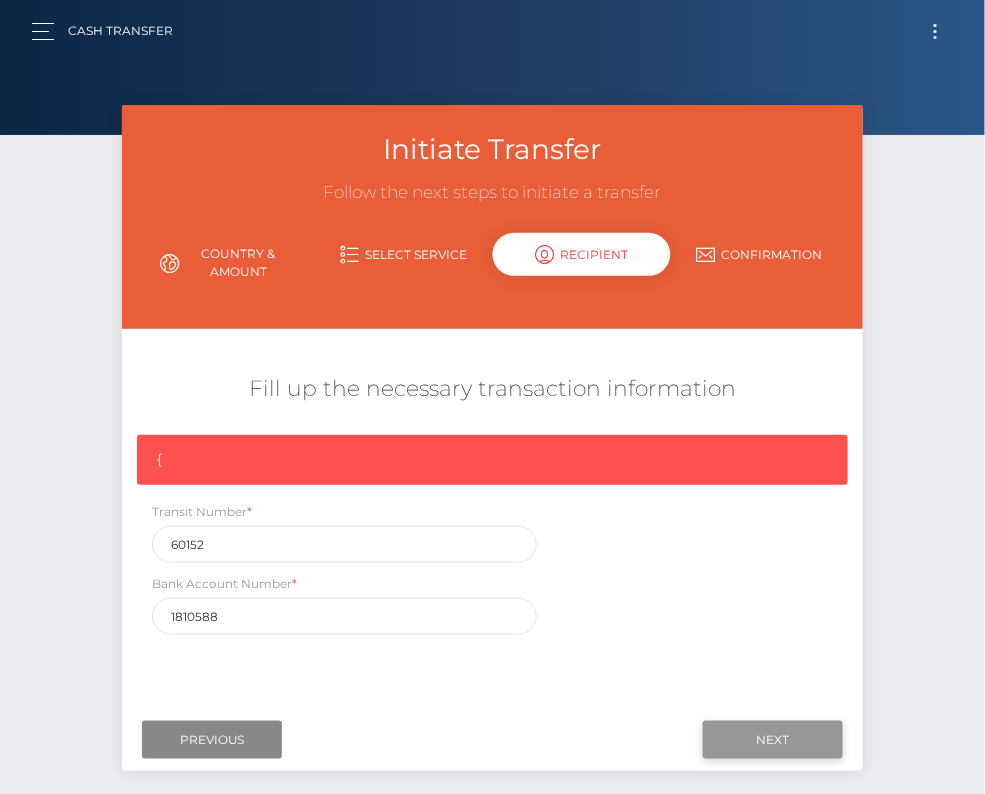 click on "Next" at bounding box center (773, 740) 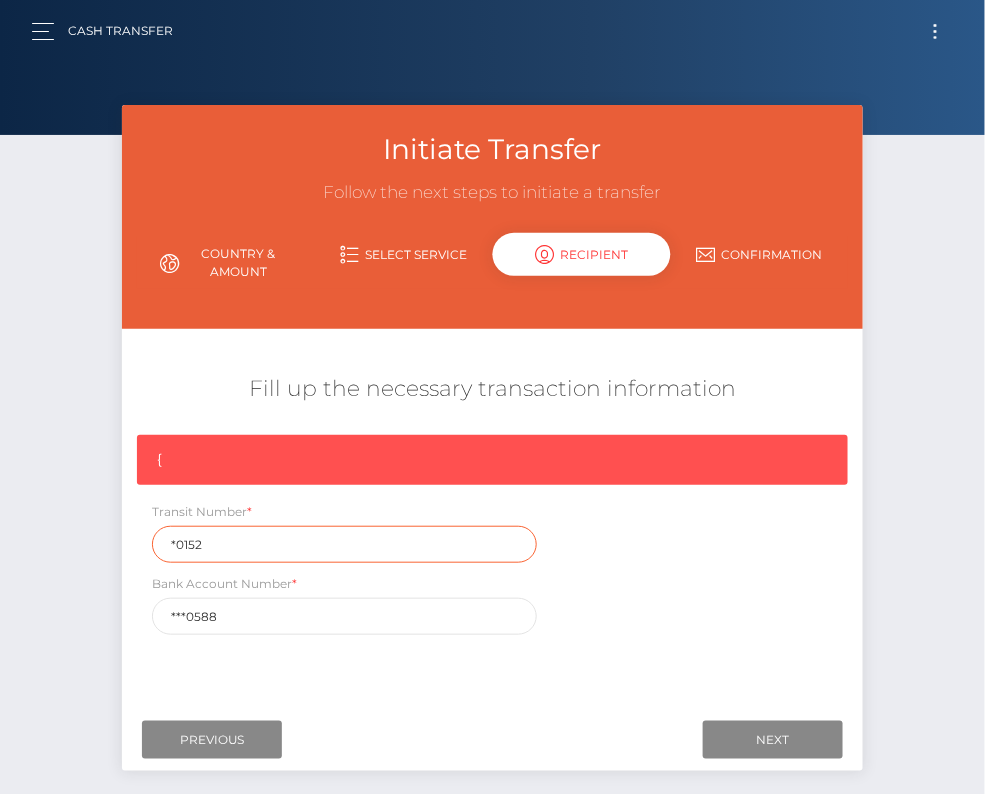 click on "*0152" at bounding box center [344, 544] 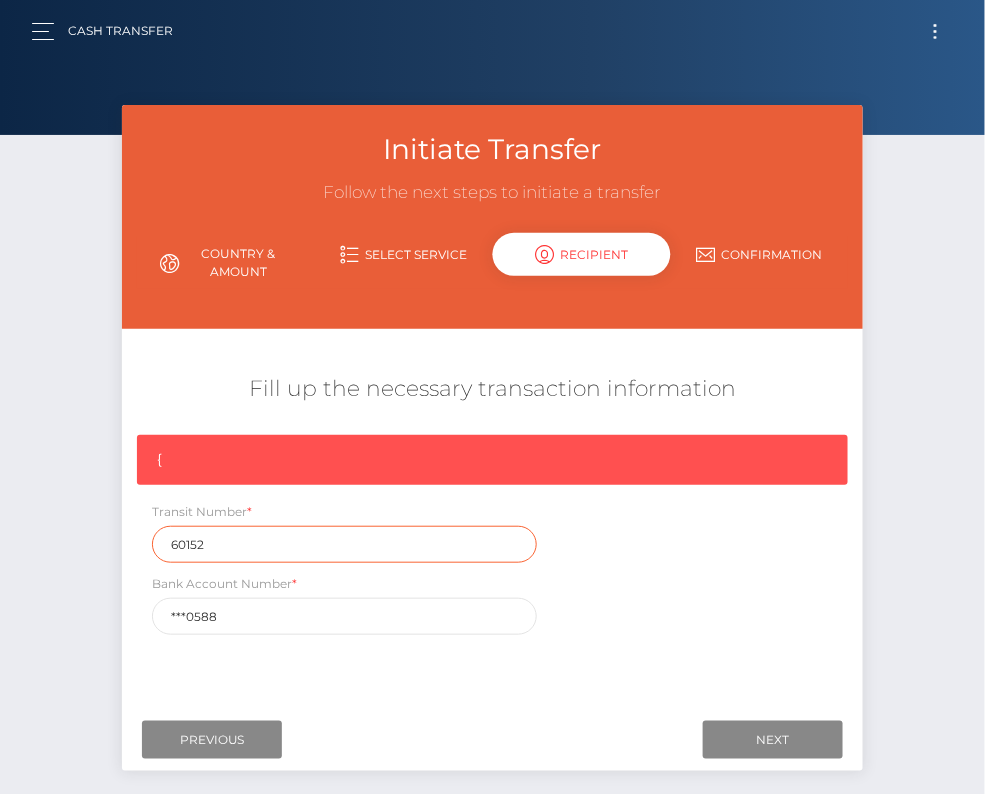 type on "60152" 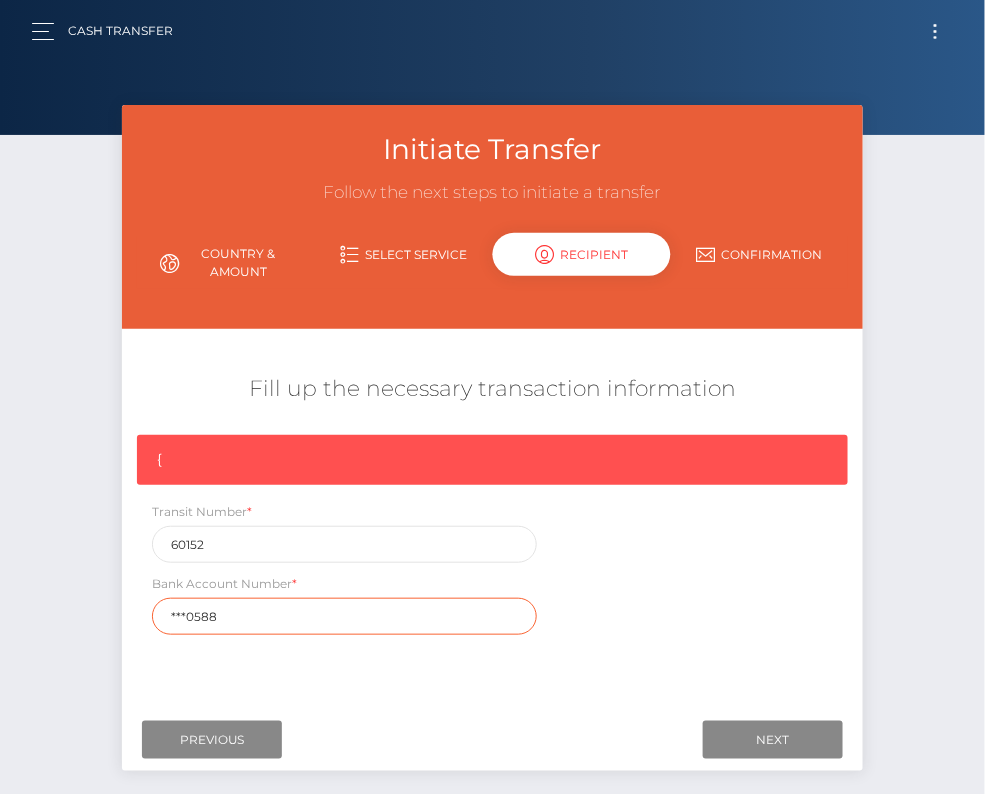 drag, startPoint x: 226, startPoint y: 620, endPoint x: 40, endPoint y: 620, distance: 186 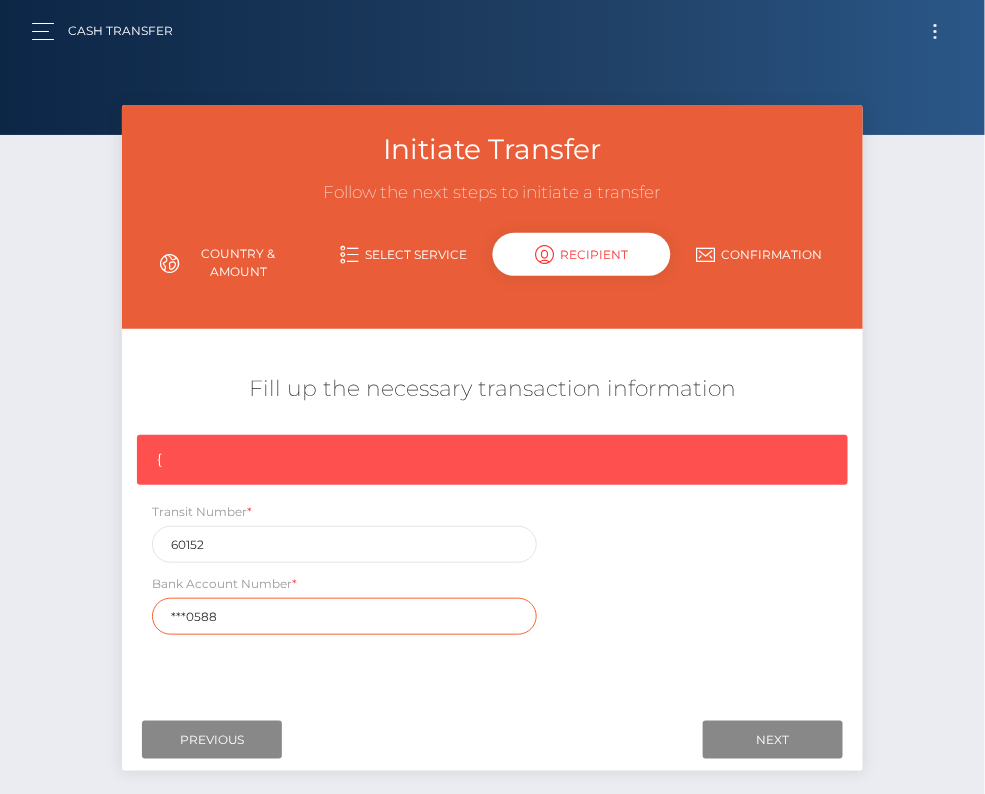 click on "Initiate Transfer
Follow the next steps to initiate a transfer
Country & Amount
Select Service
Recipient
Country" at bounding box center [492, 463] 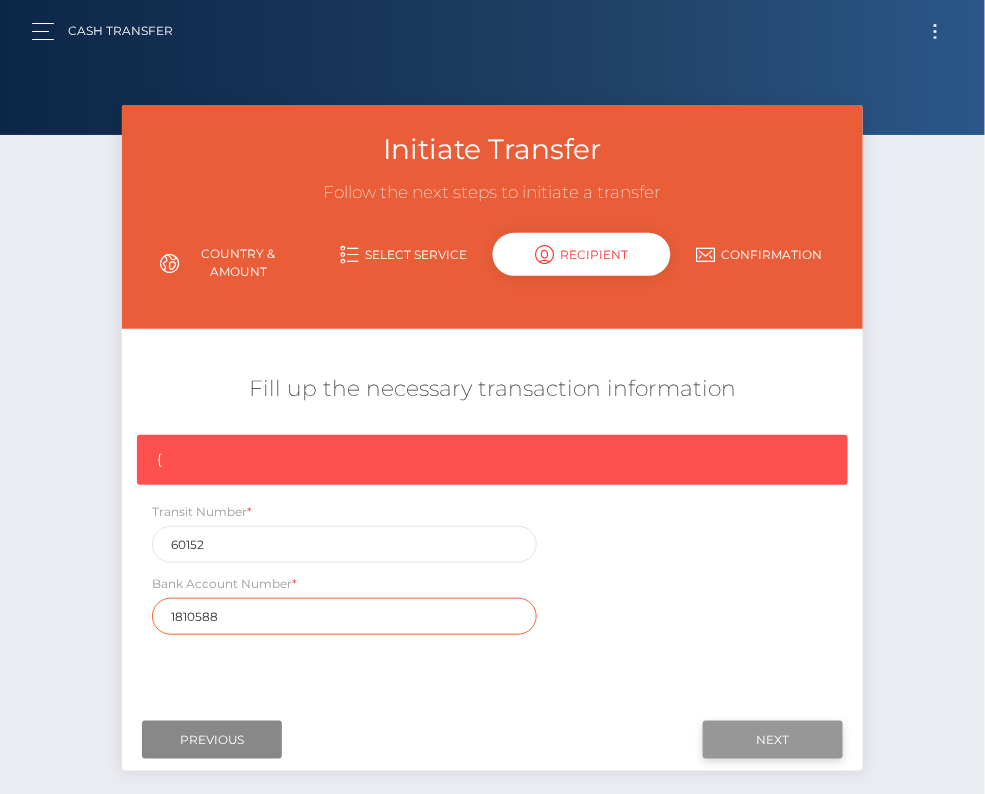 type on "1810588" 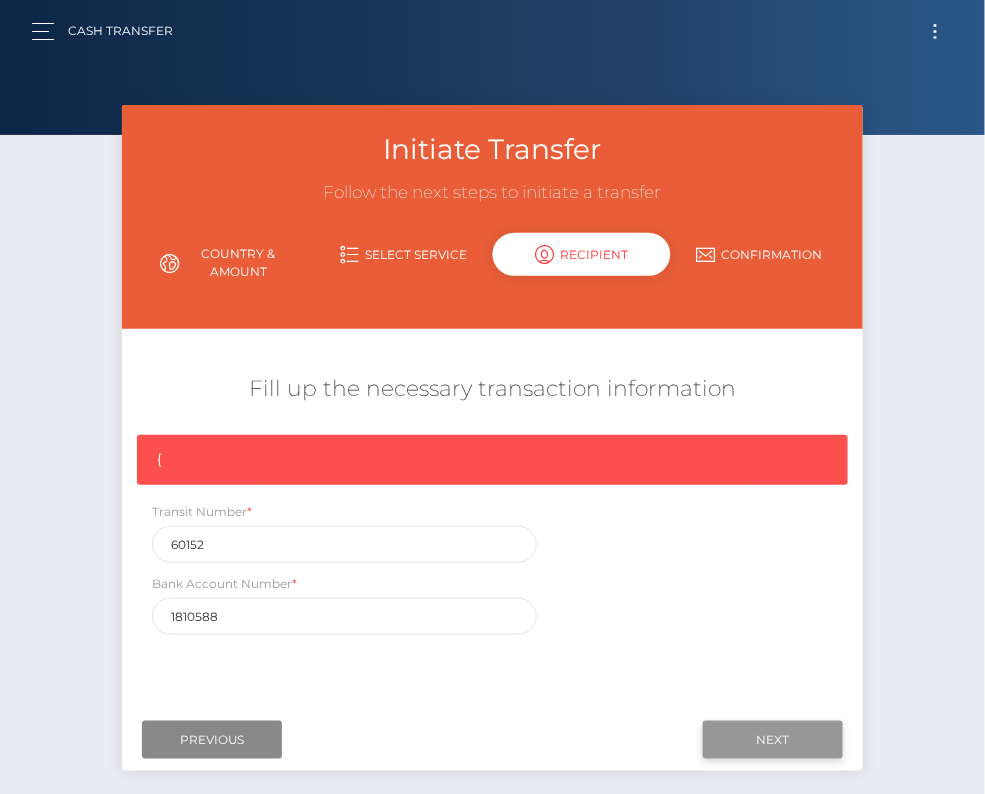 click on "Next" at bounding box center (773, 740) 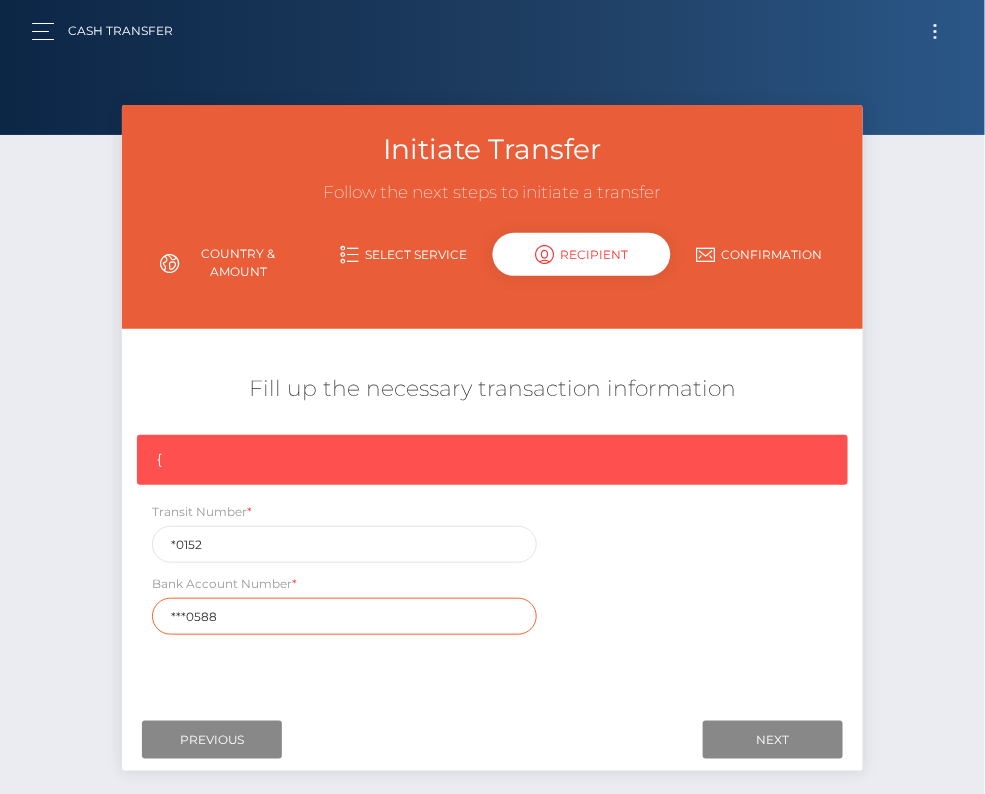 drag, startPoint x: 266, startPoint y: 599, endPoint x: 120, endPoint y: 598, distance: 146.00342 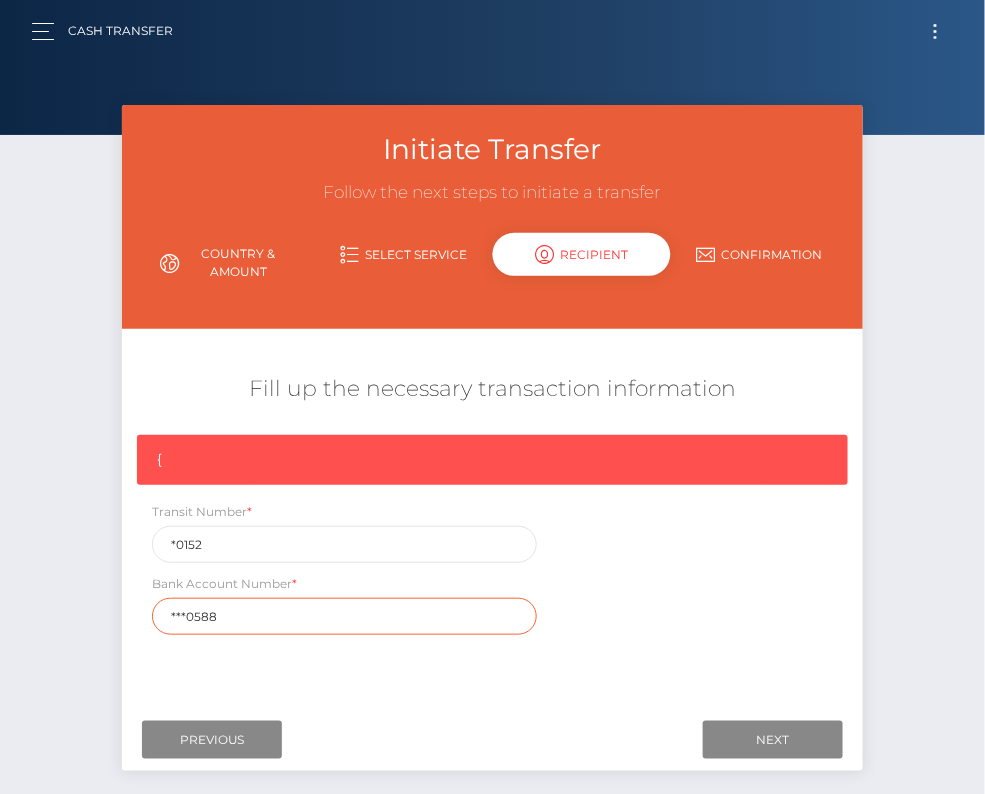 click on "Initiate Transfer
Follow the next steps to initiate a transfer
Country & Amount
Select Service
Recipient
Country  Aruba" at bounding box center [492, 448] 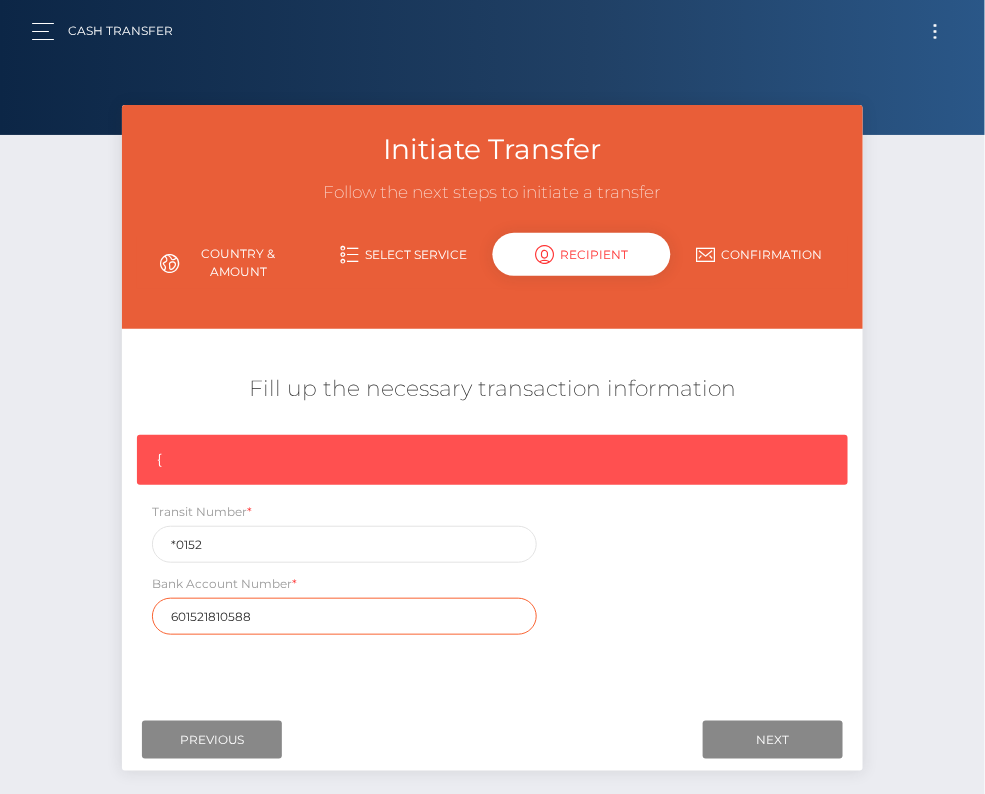 type on "601521810588" 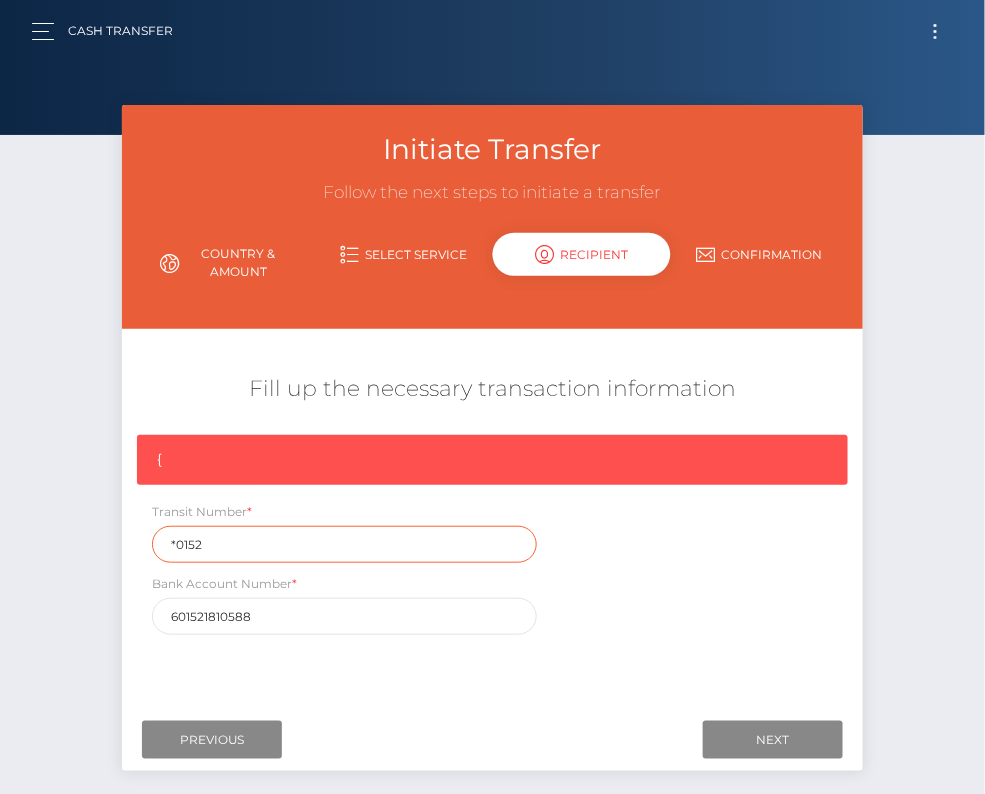 drag, startPoint x: 234, startPoint y: 538, endPoint x: 29, endPoint y: 517, distance: 206.0728 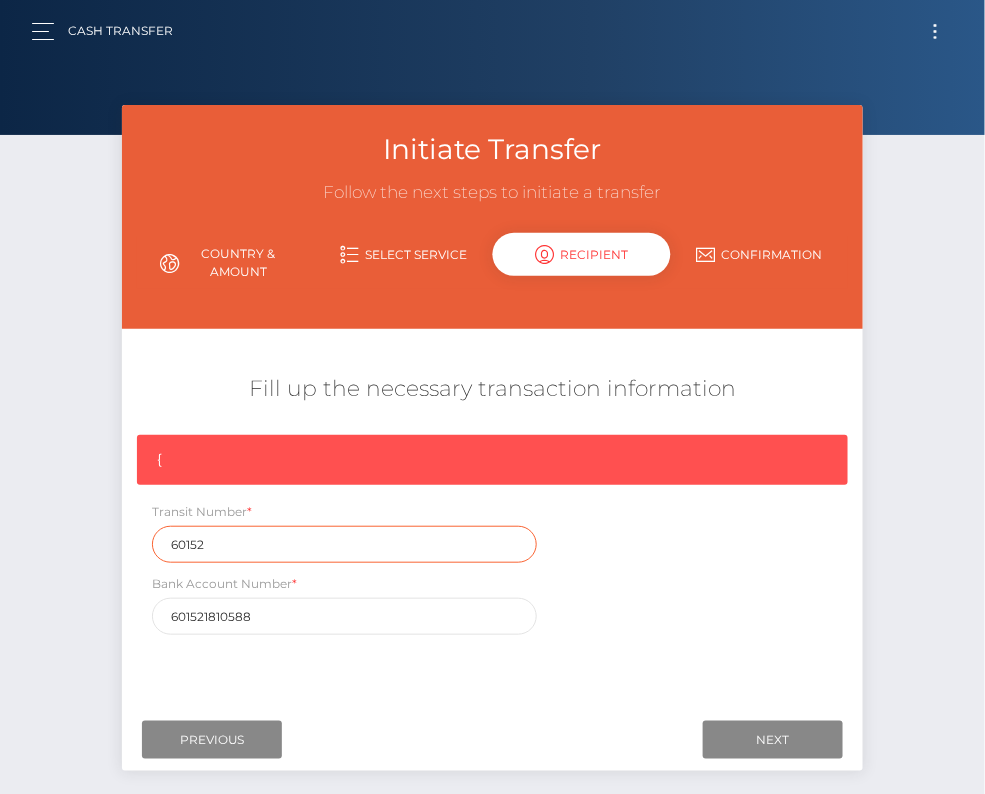 type on "60152" 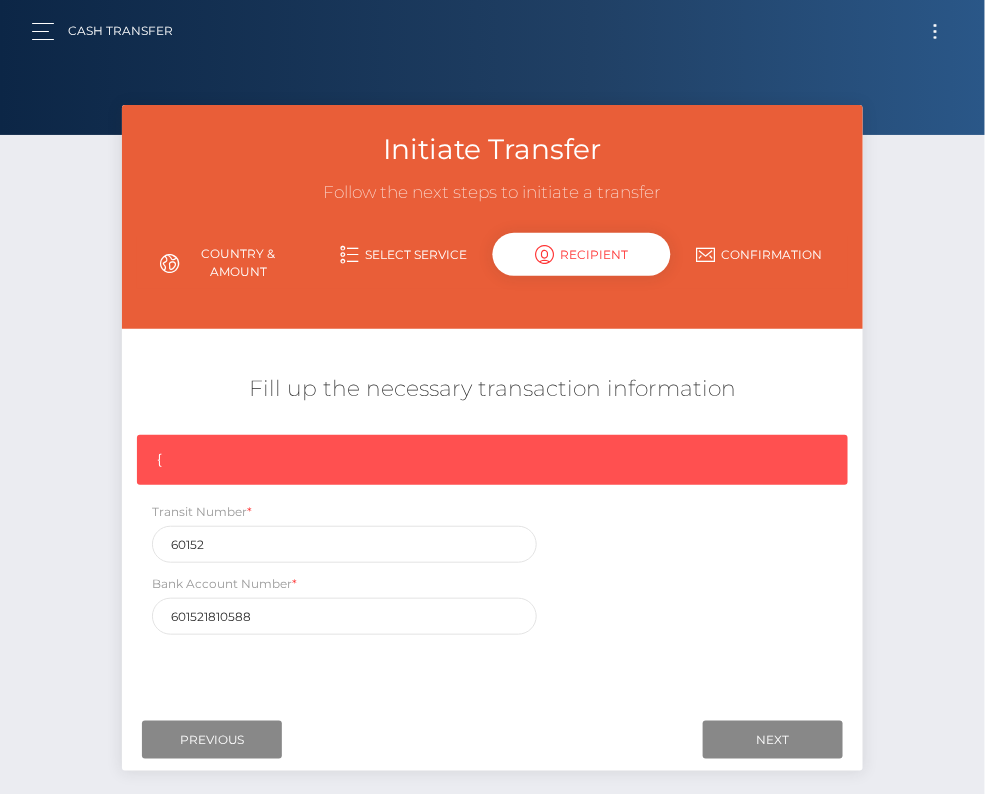 click on "Next
Finish
Previous" at bounding box center [492, 740] 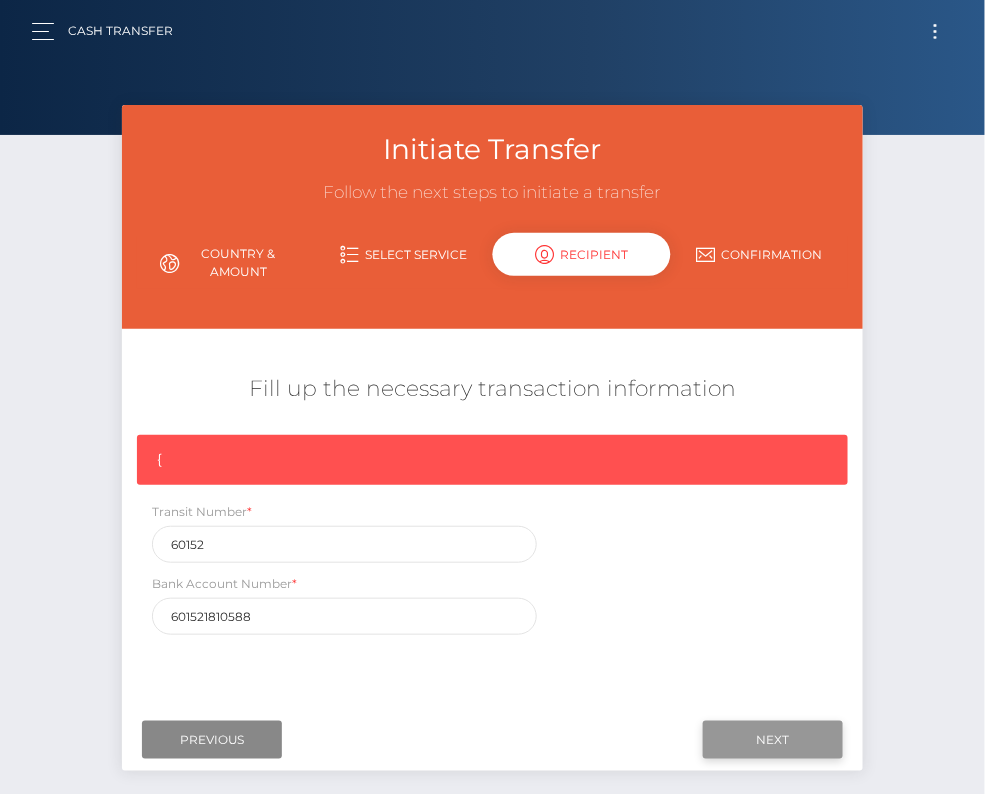 click on "Next" at bounding box center (773, 740) 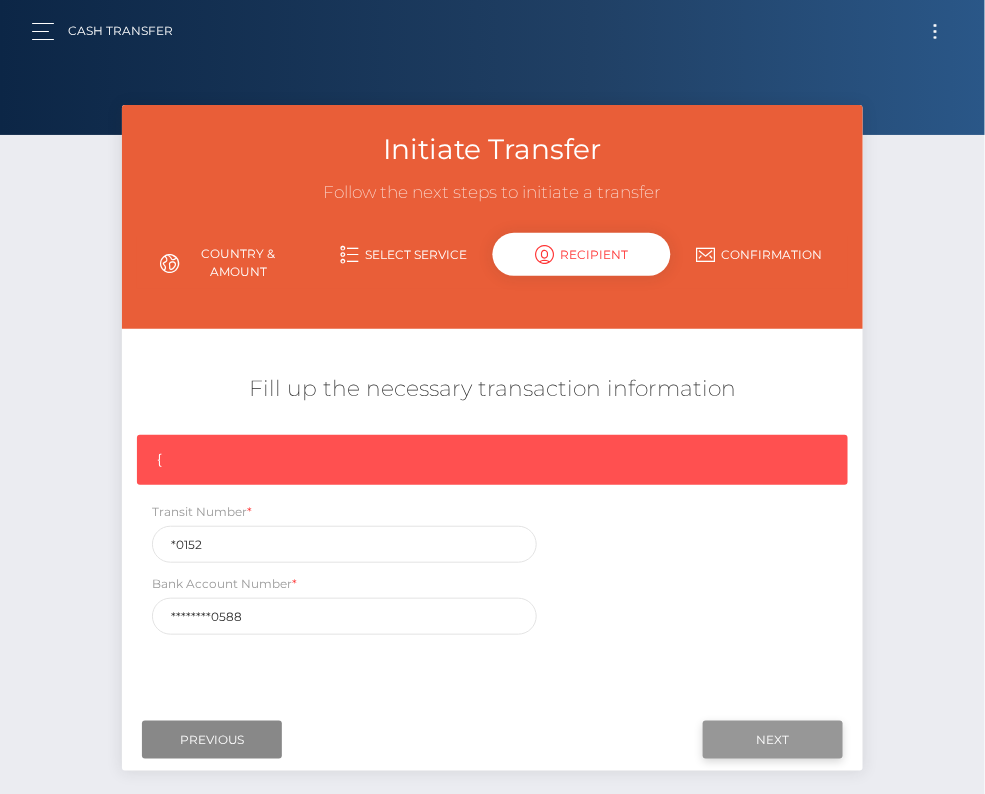 click on "Next" at bounding box center [773, 740] 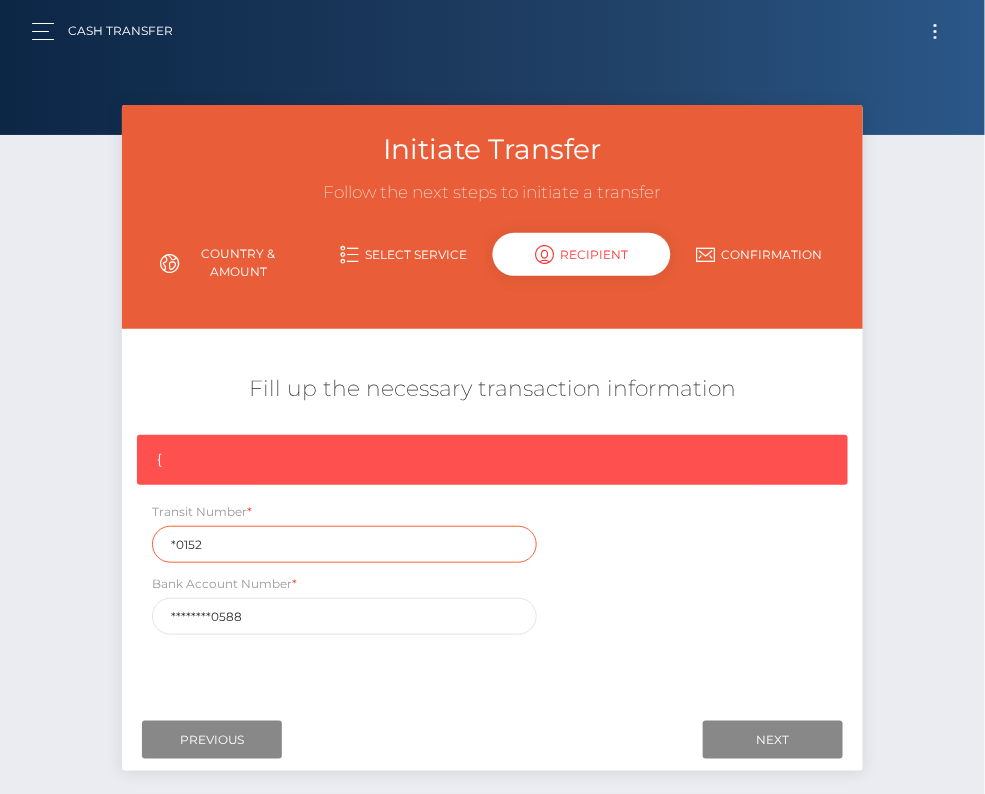 drag, startPoint x: 225, startPoint y: 548, endPoint x: 104, endPoint y: 548, distance: 121 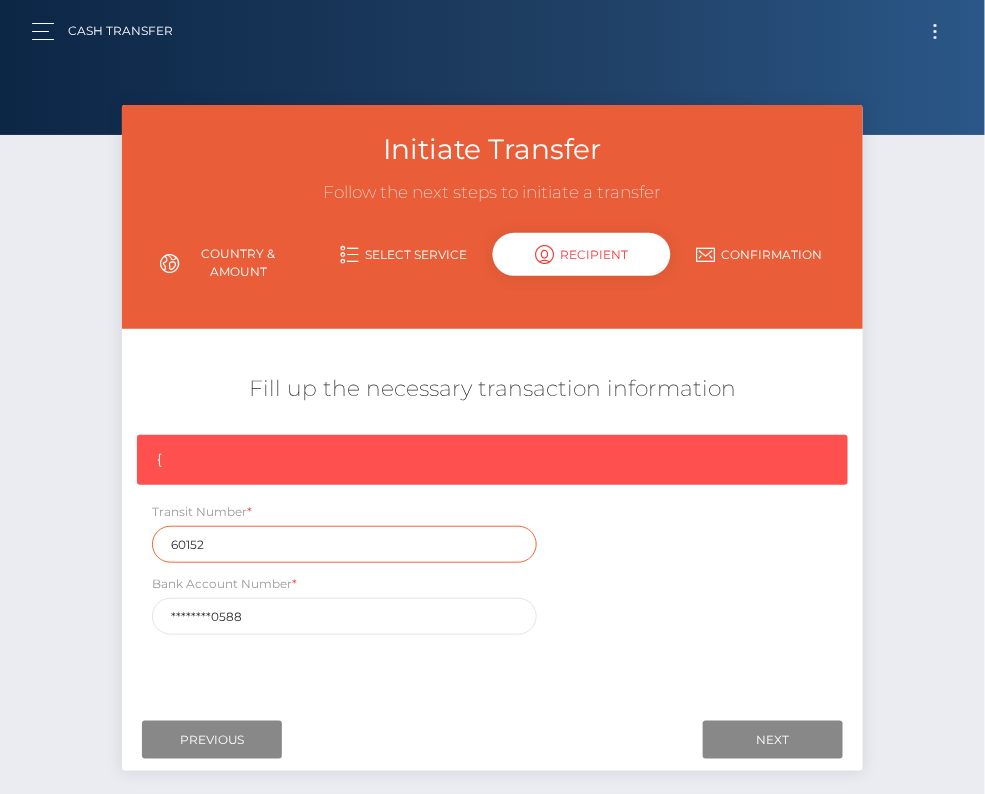 type on "60152" 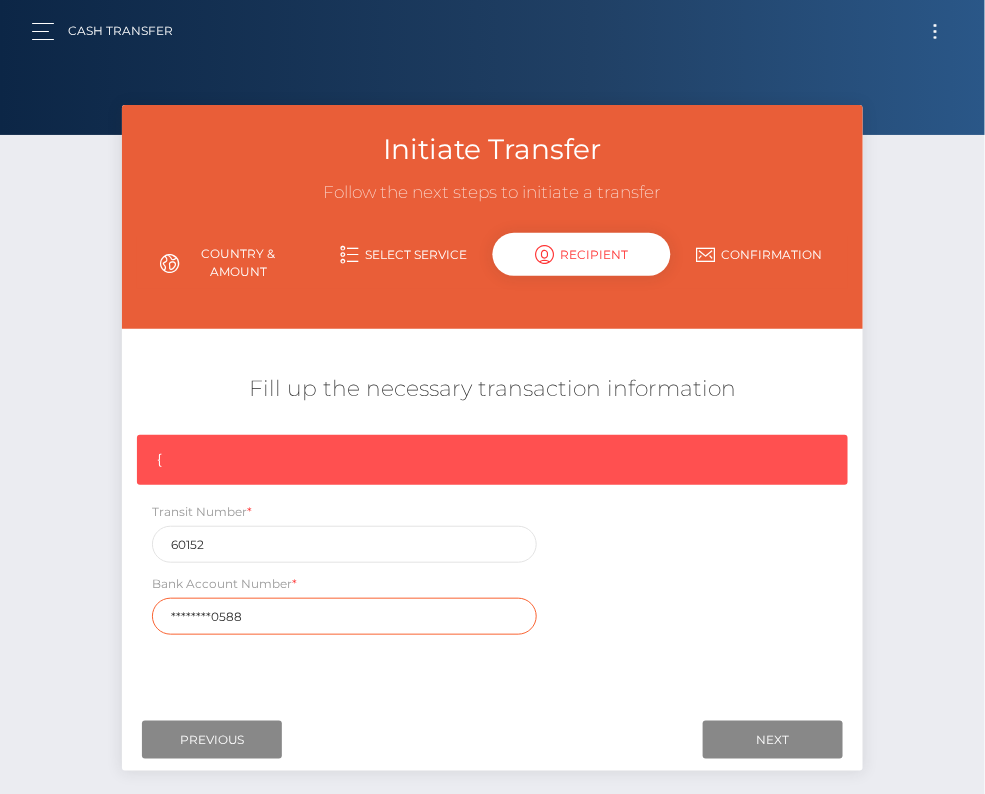 drag, startPoint x: 264, startPoint y: 615, endPoint x: 18, endPoint y: 615, distance: 246 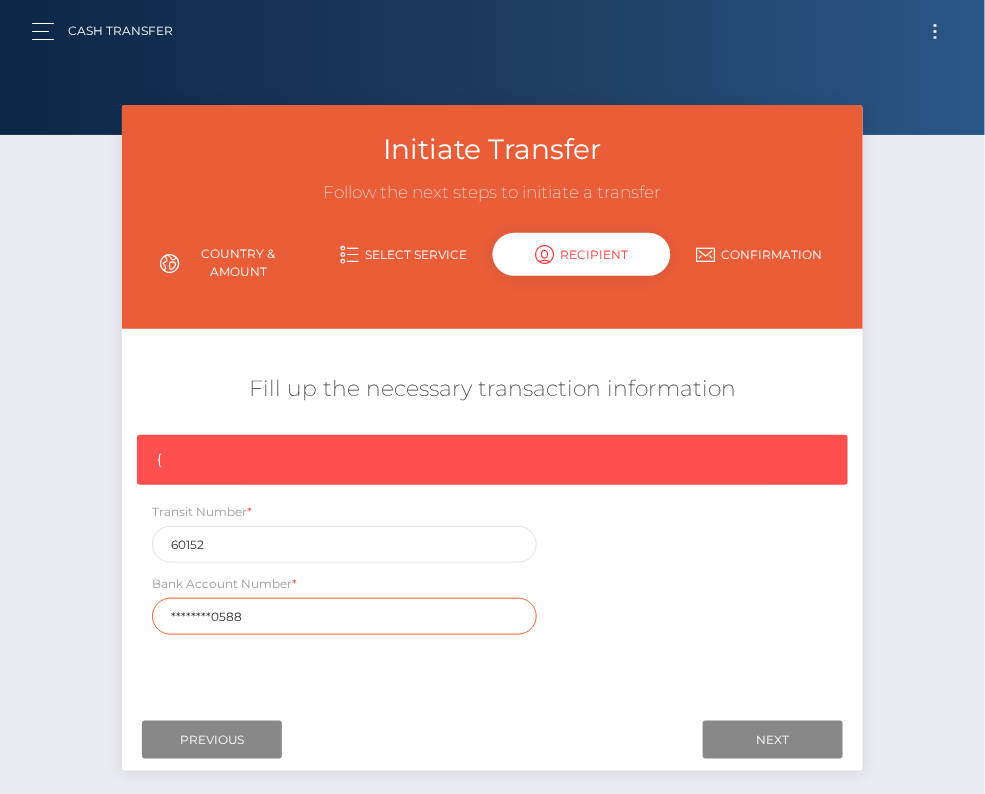 click on "Initiate Transfer
Follow the next steps to initiate a transfer
Country & Amount
Select Service
Recipient
Country" at bounding box center [492, 463] 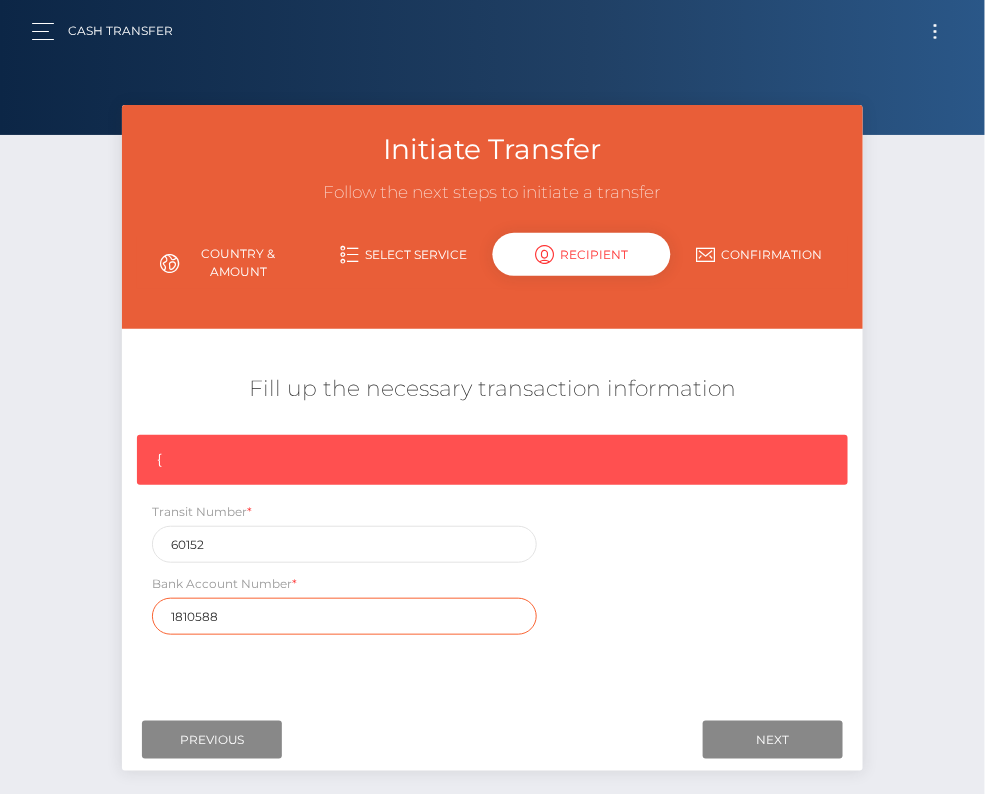 type on "1810588" 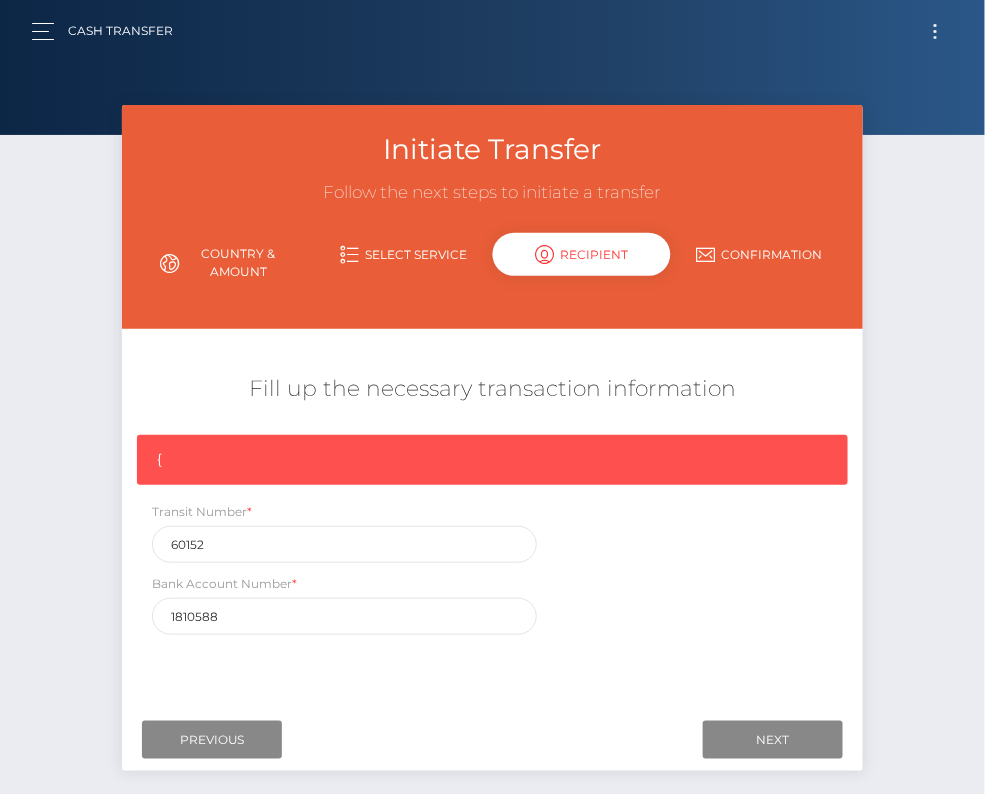 click on "Where would you like to send money to?
Country
Abkhazia
Afghanistan
Albania
Algeria
American Samoa   Andorra   Angola   Anguilla   Antarctica   Chad" at bounding box center [492, 521] 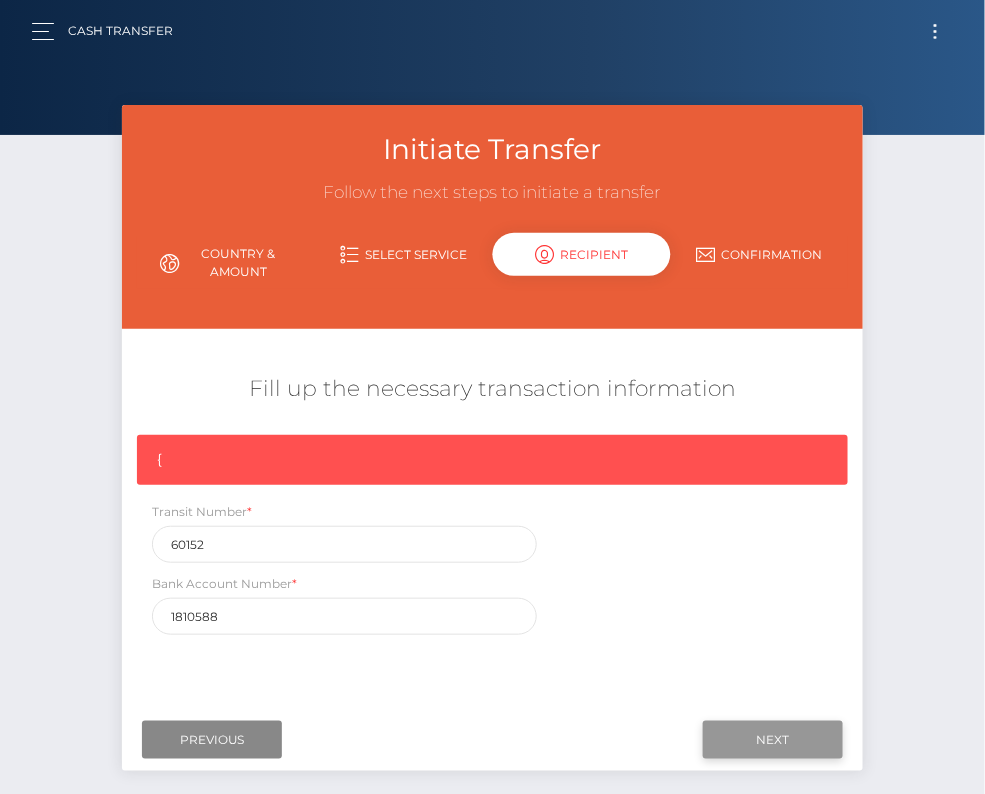 click on "Next" at bounding box center (773, 740) 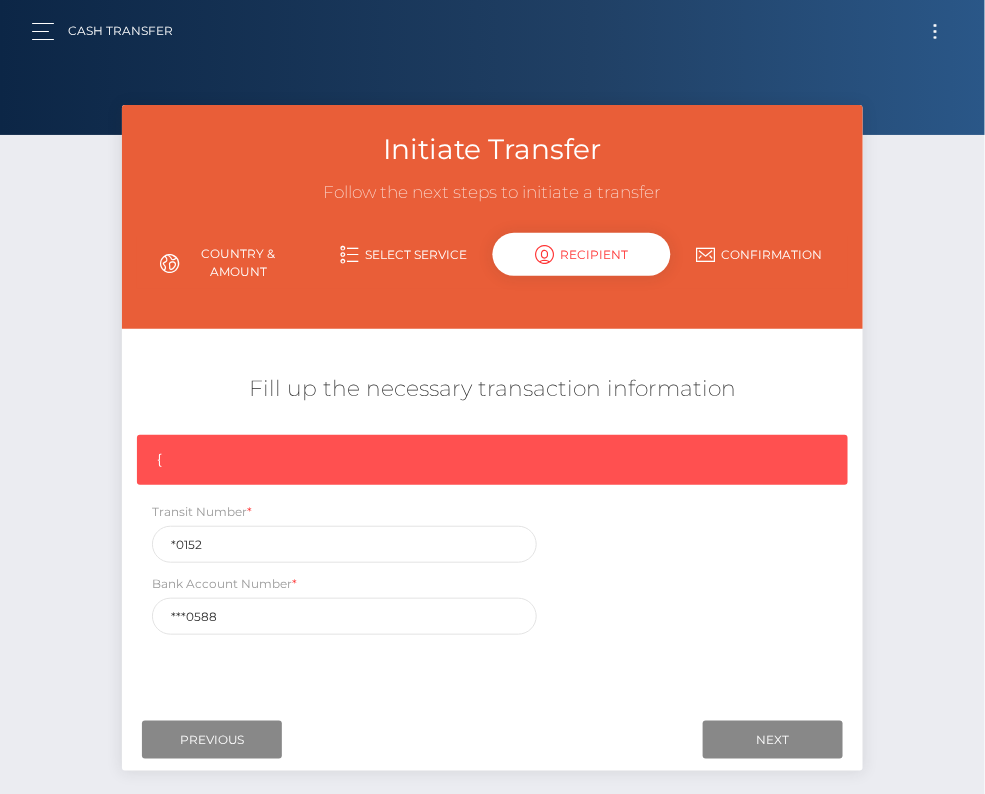 click at bounding box center [935, 31] 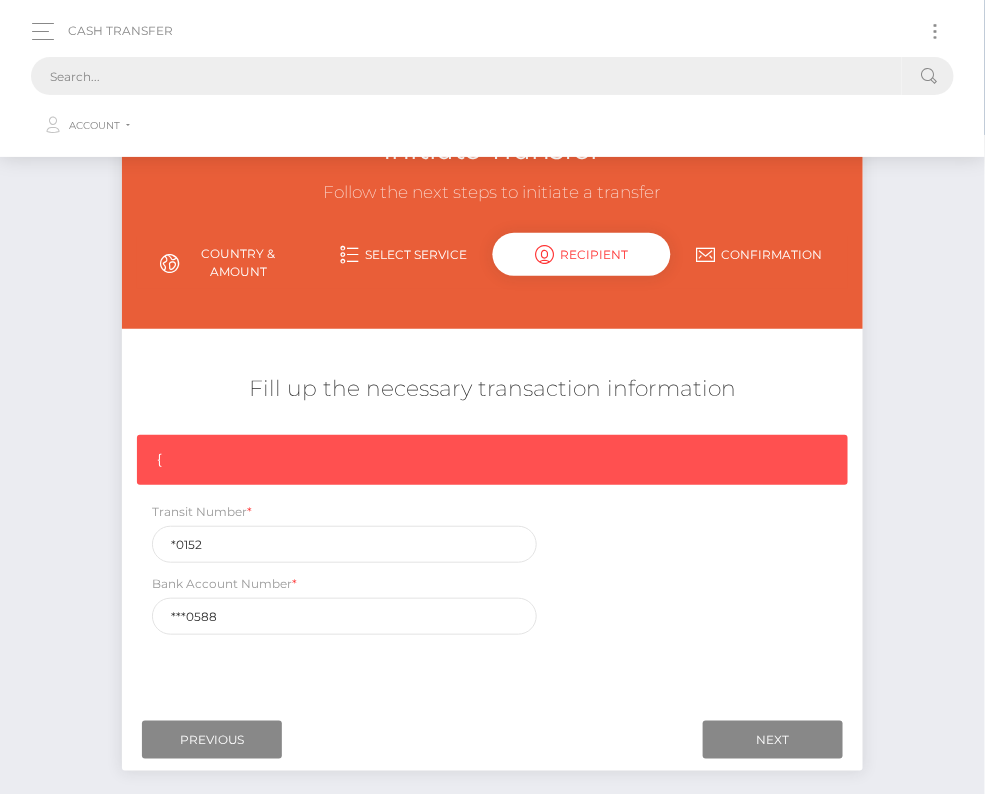 click at bounding box center [466, 76] 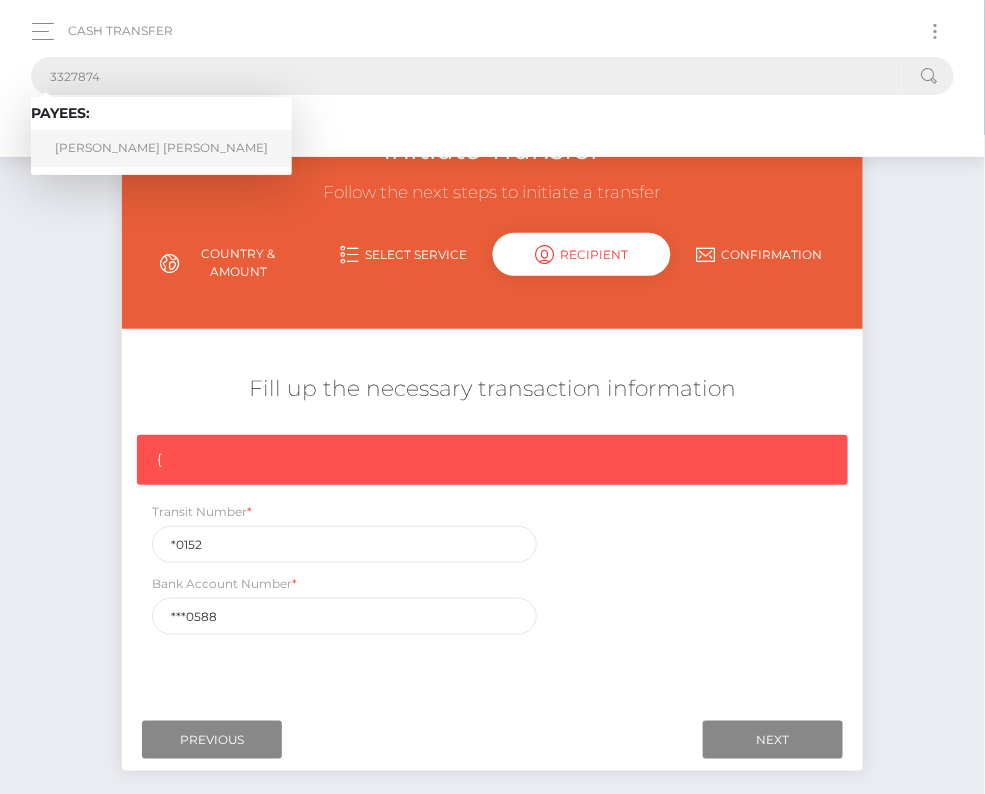 type on "3327874" 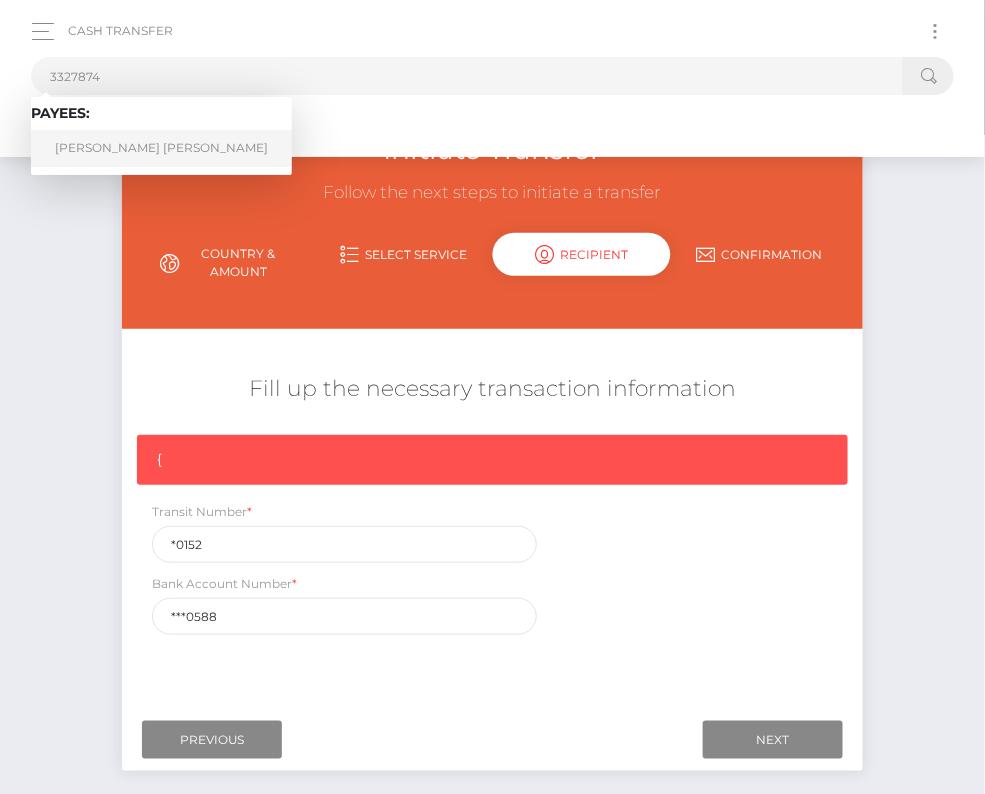 click on "Kent Michael Powell" at bounding box center [161, 148] 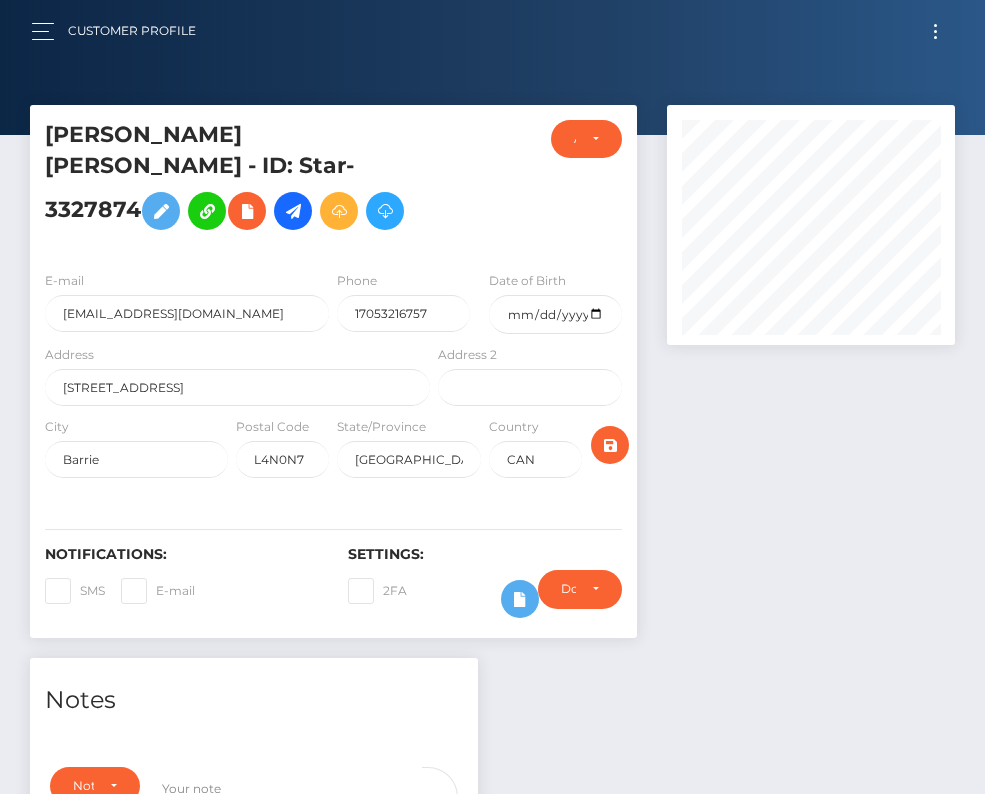 scroll, scrollTop: 0, scrollLeft: 0, axis: both 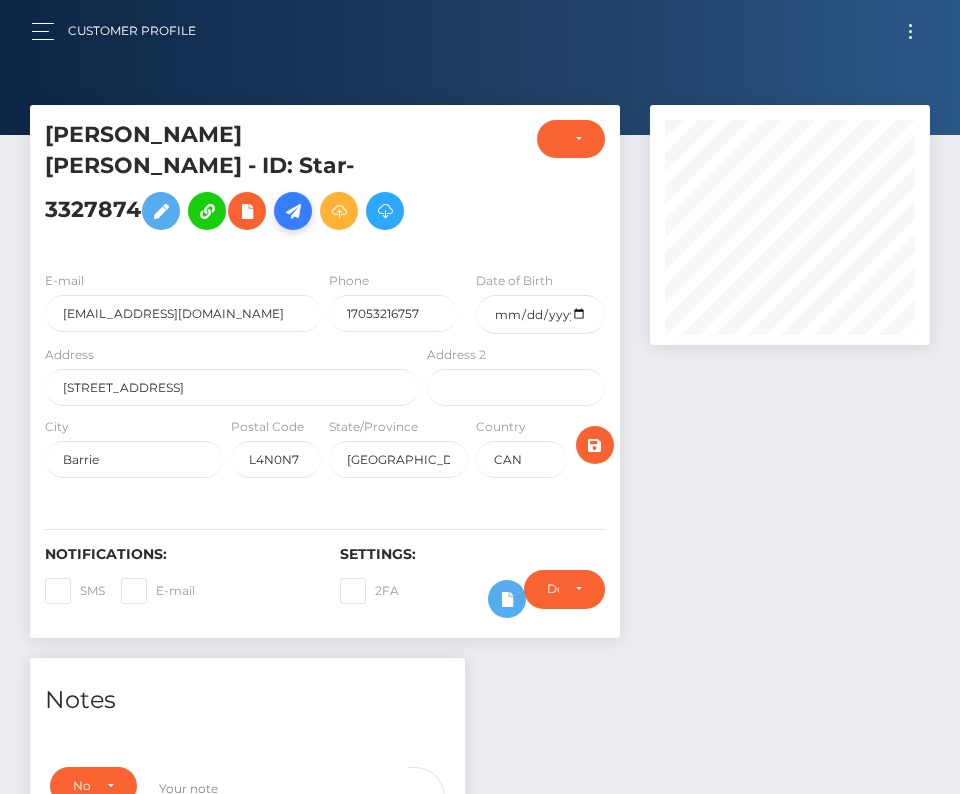 click at bounding box center [293, 211] 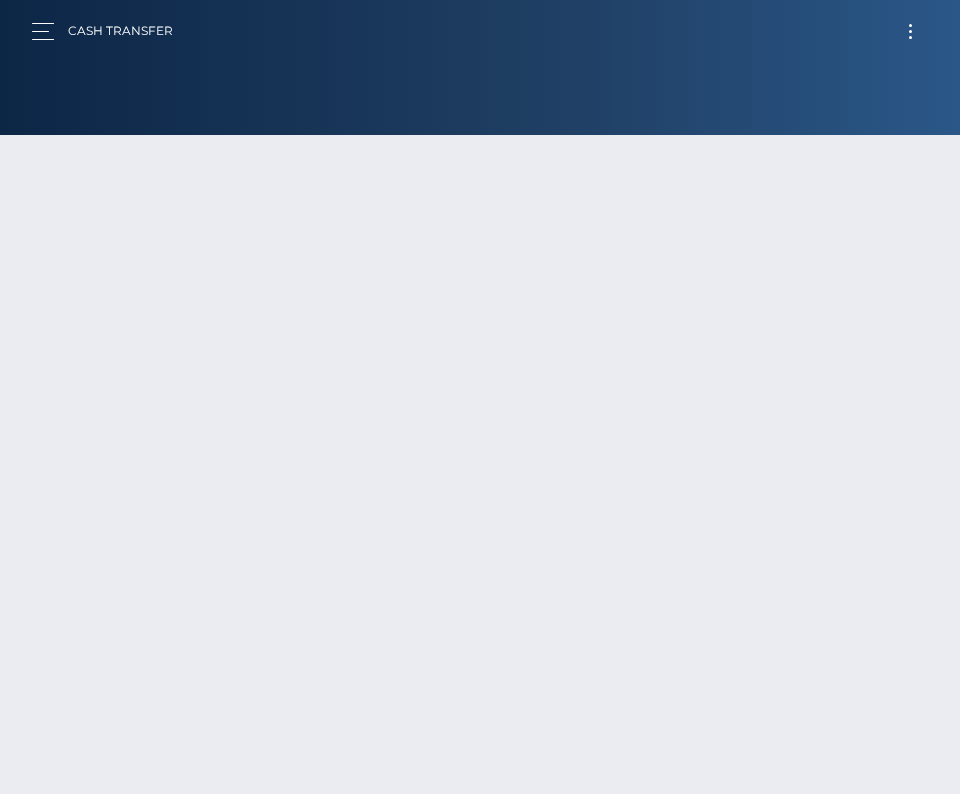 scroll, scrollTop: 0, scrollLeft: 0, axis: both 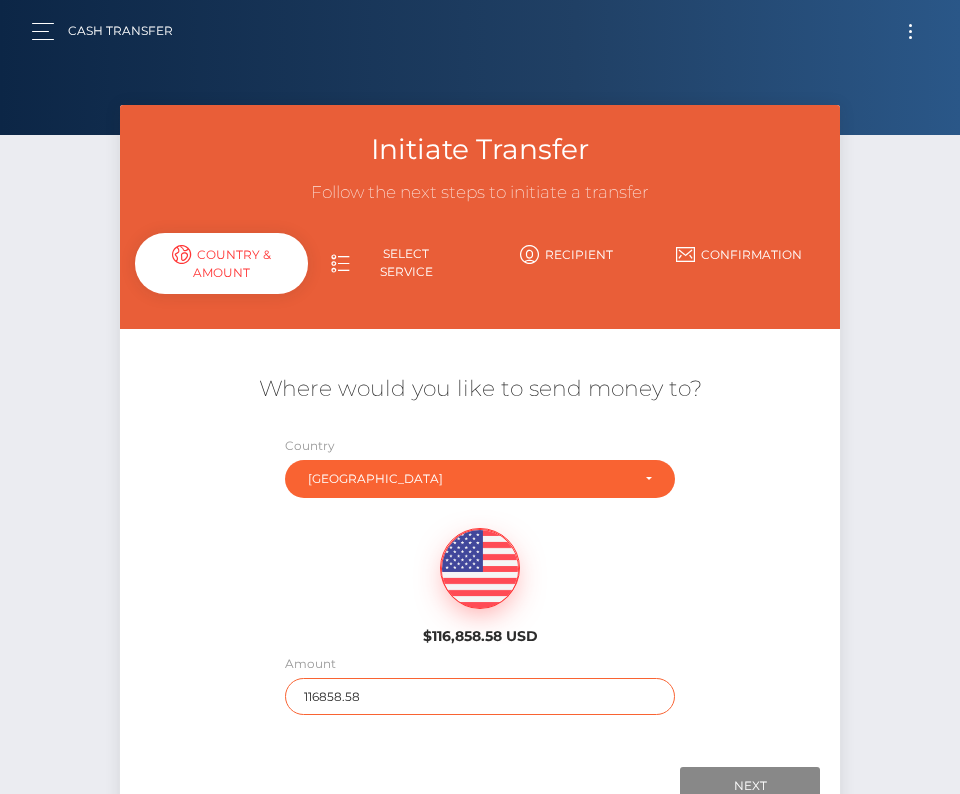 click on "116858.58" at bounding box center (480, 696) 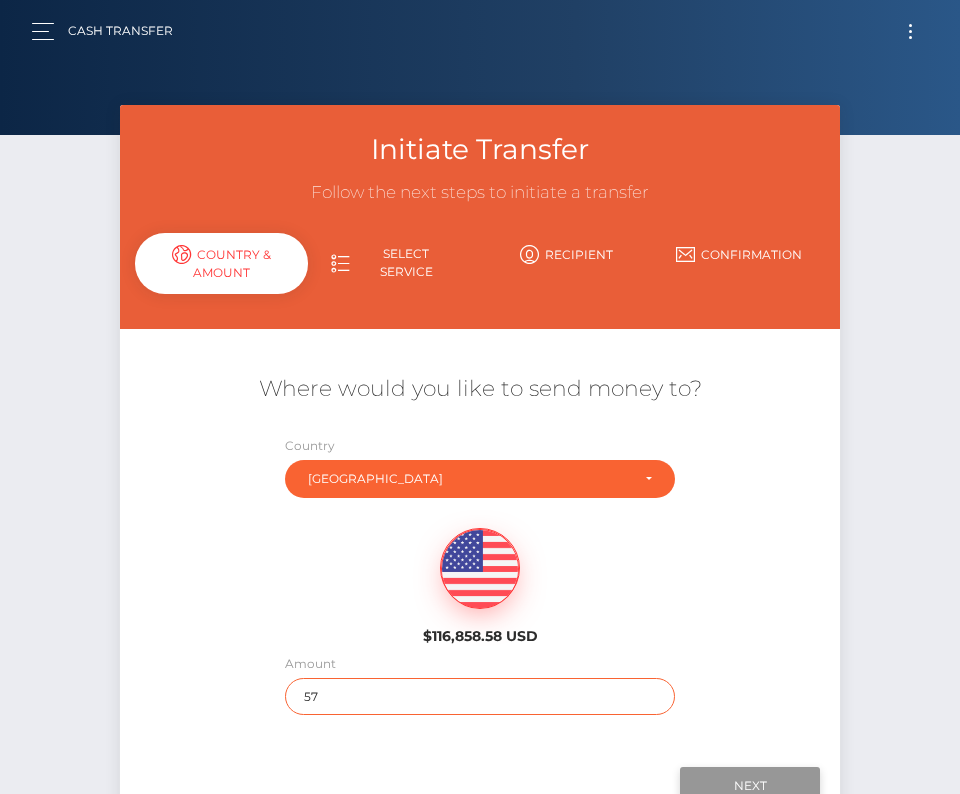 type on "57" 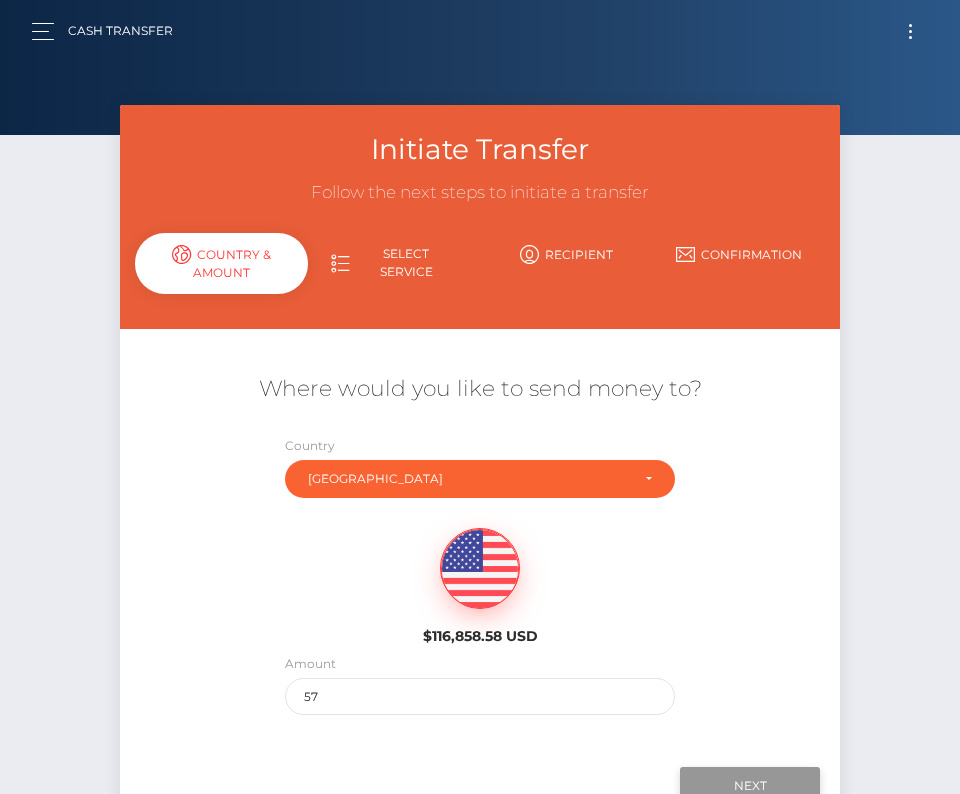 click on "Next" at bounding box center (750, 786) 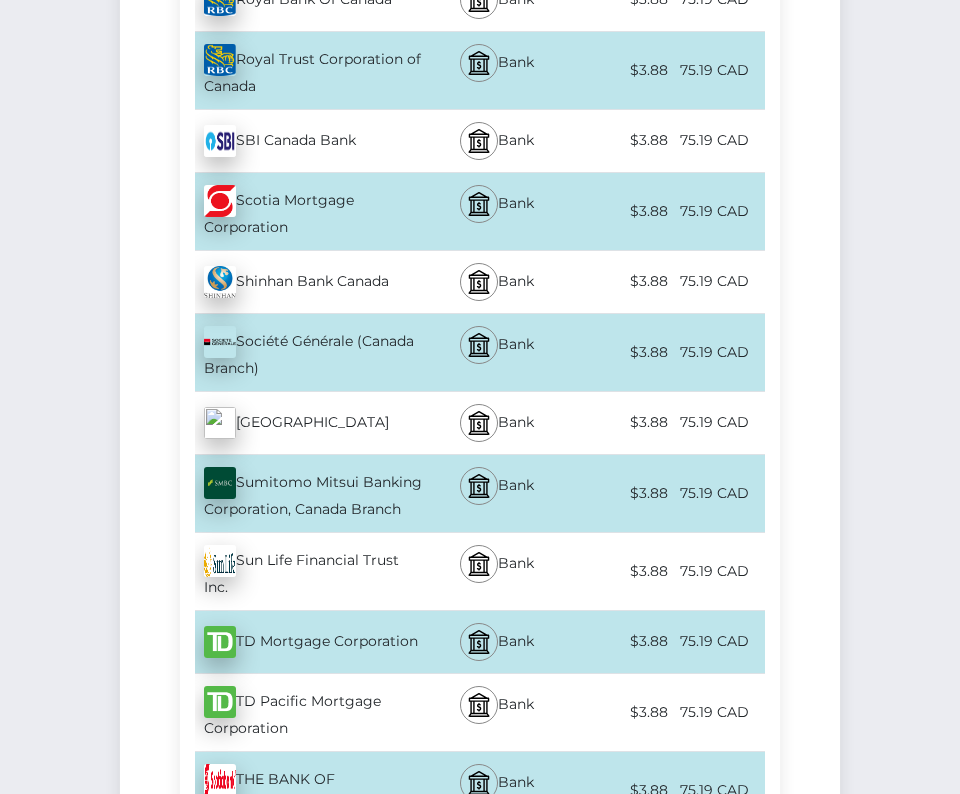 scroll, scrollTop: 6465, scrollLeft: 0, axis: vertical 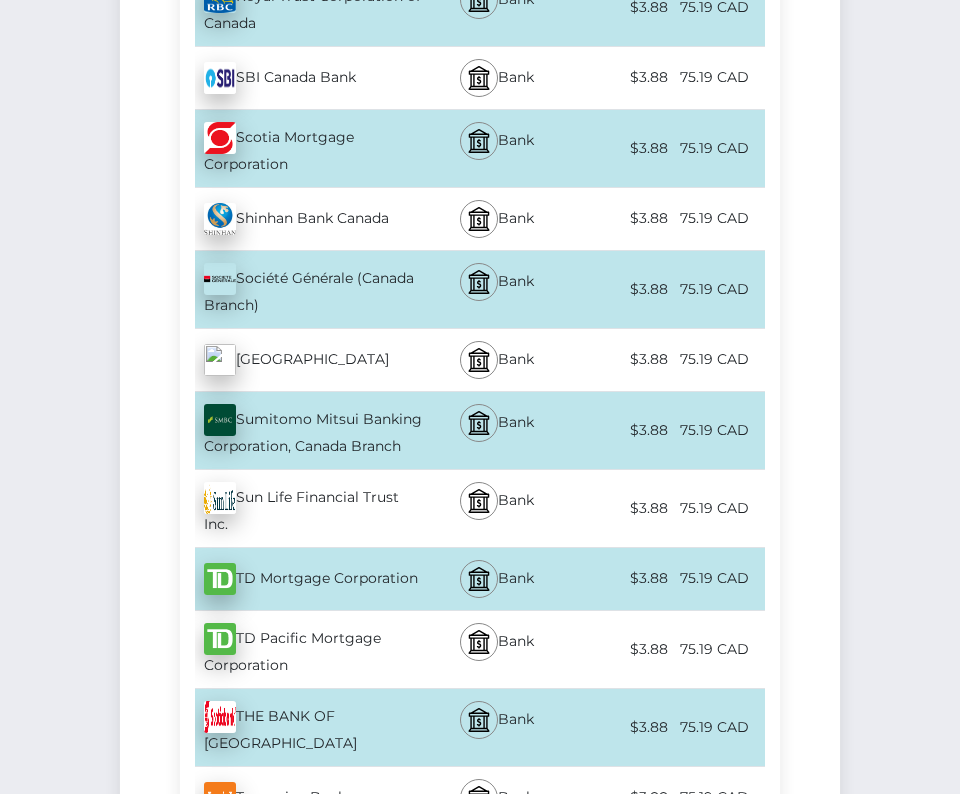 click on "THE BANK OF NOVA SCOTIA  - CAD" at bounding box center (302, 727) 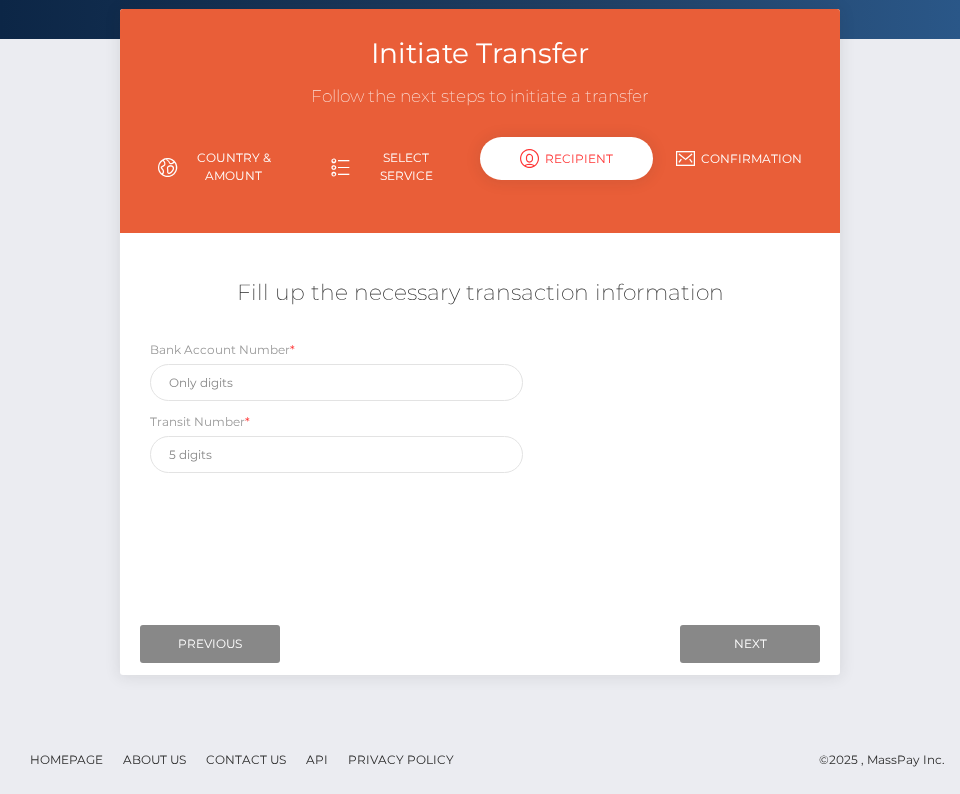 scroll, scrollTop: 0, scrollLeft: 0, axis: both 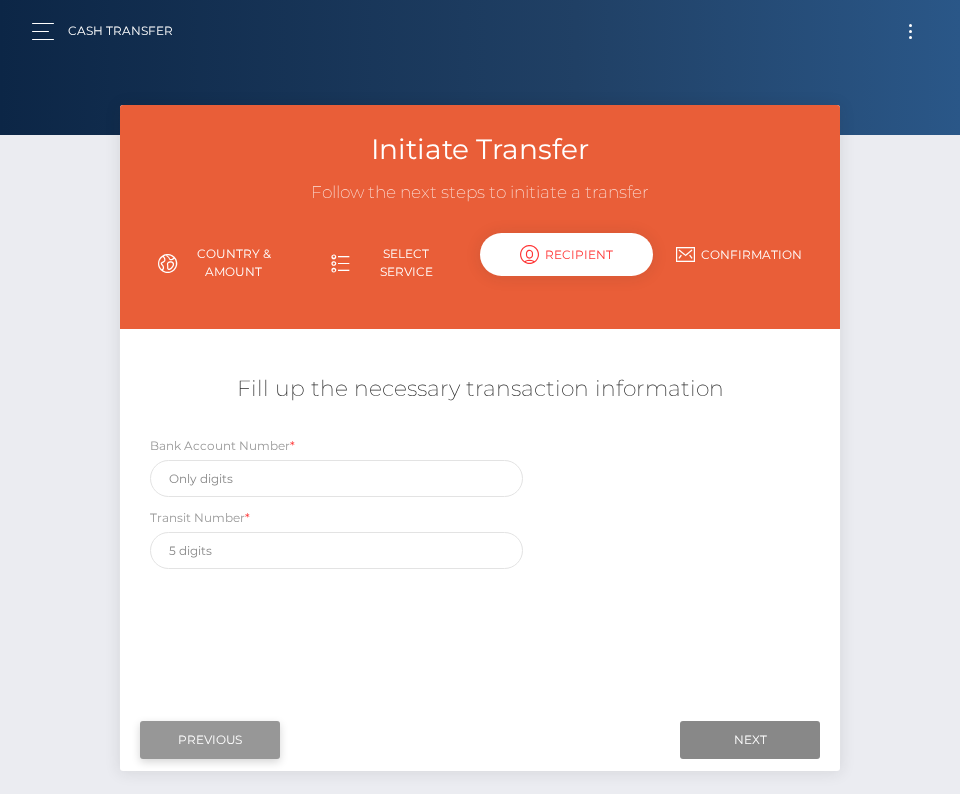 click on "Previous" at bounding box center [210, 740] 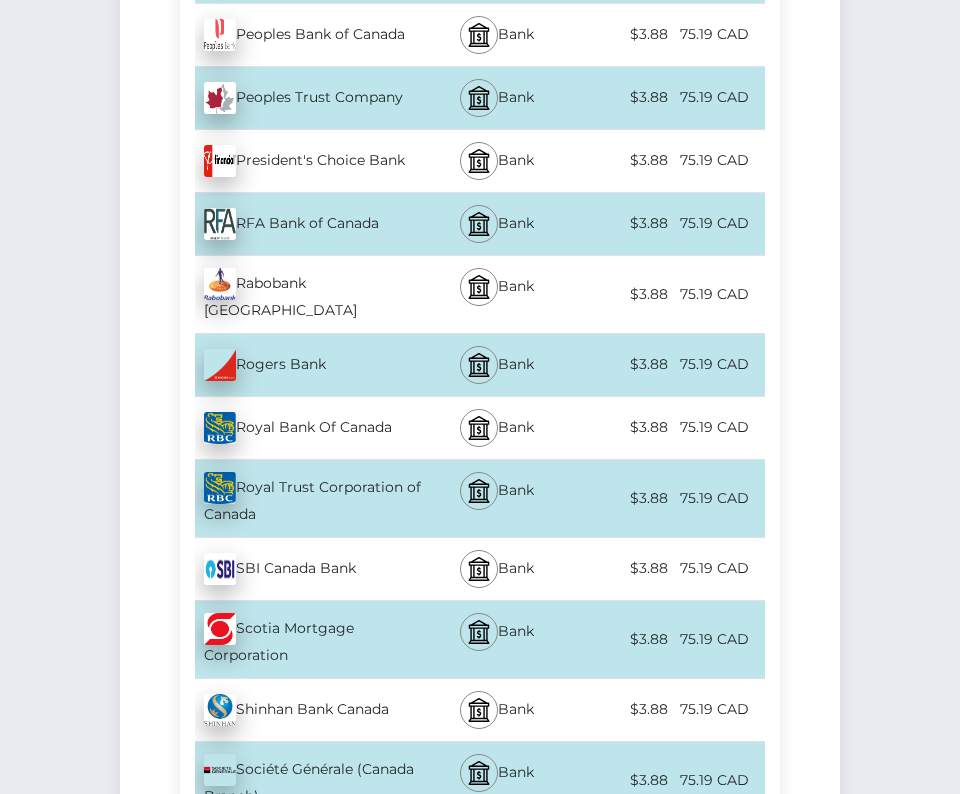 scroll, scrollTop: 5976, scrollLeft: 0, axis: vertical 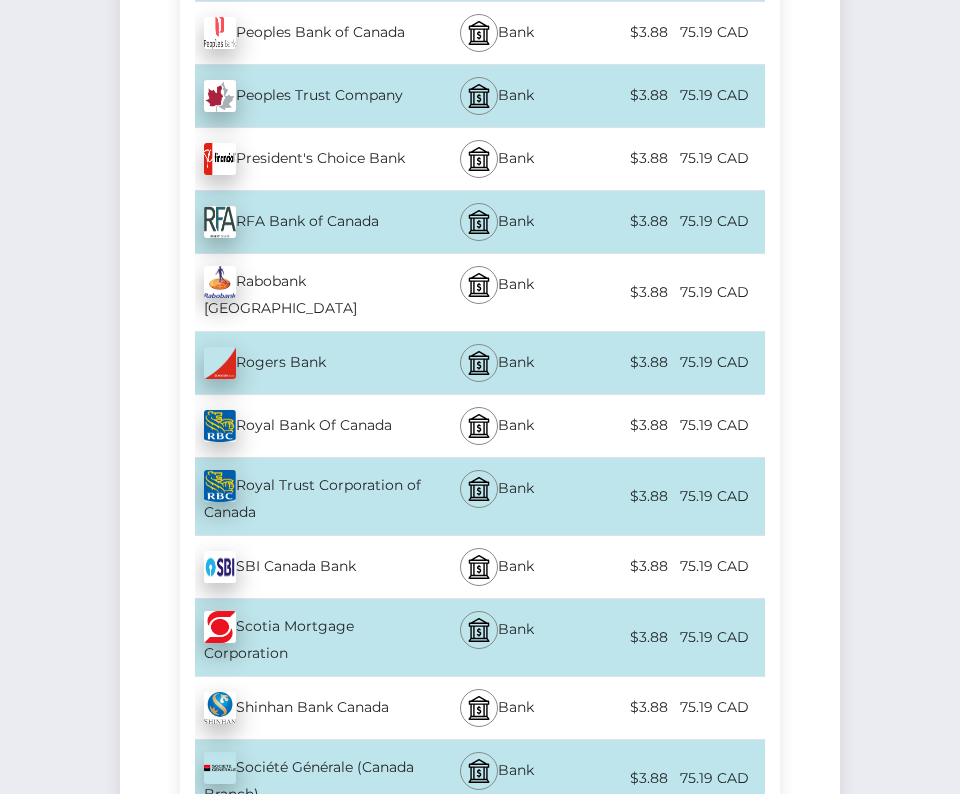 drag, startPoint x: 306, startPoint y: 527, endPoint x: 237, endPoint y: 490, distance: 78.29432 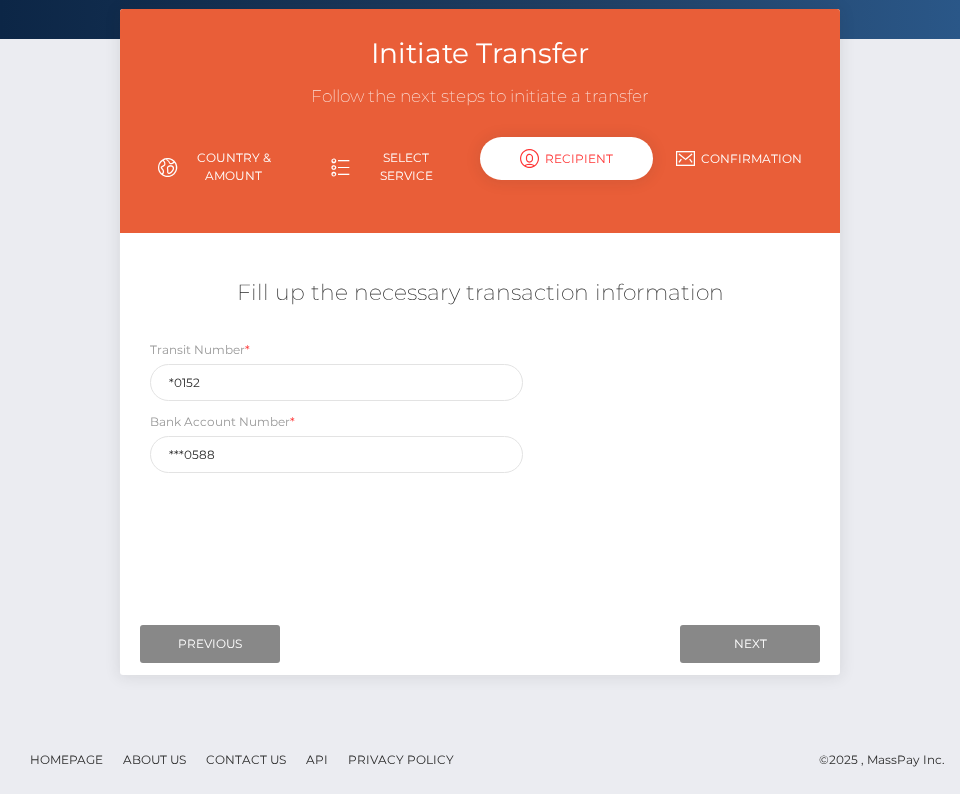 scroll, scrollTop: 0, scrollLeft: 0, axis: both 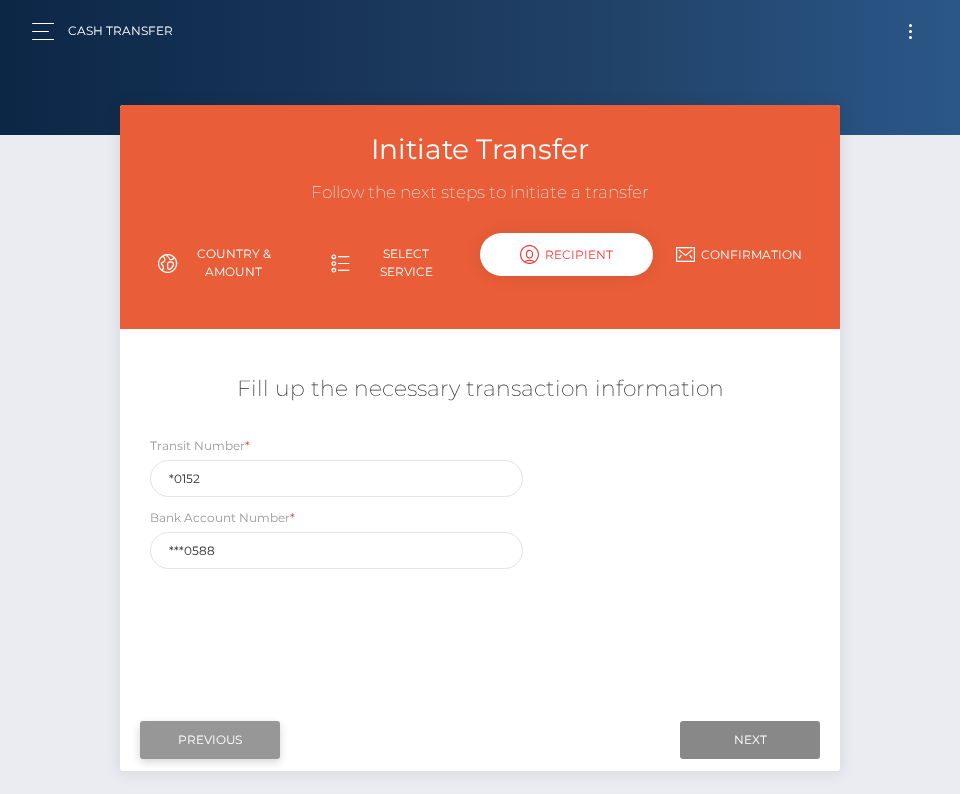 click on "Previous" at bounding box center (210, 740) 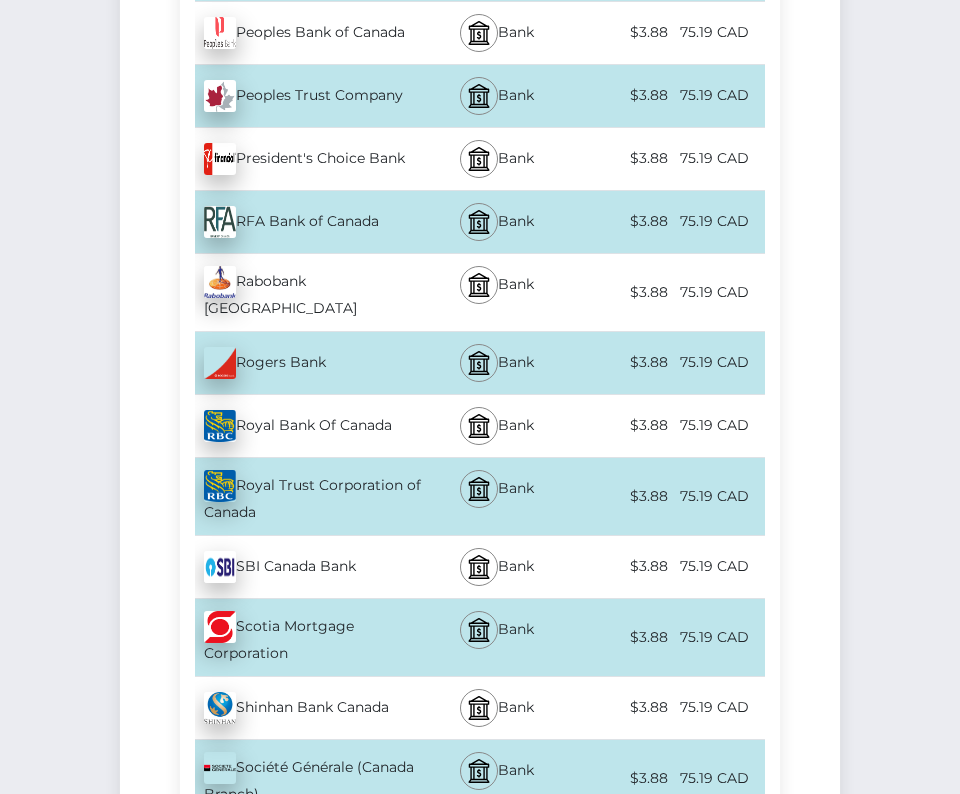 scroll, scrollTop: 5977, scrollLeft: 0, axis: vertical 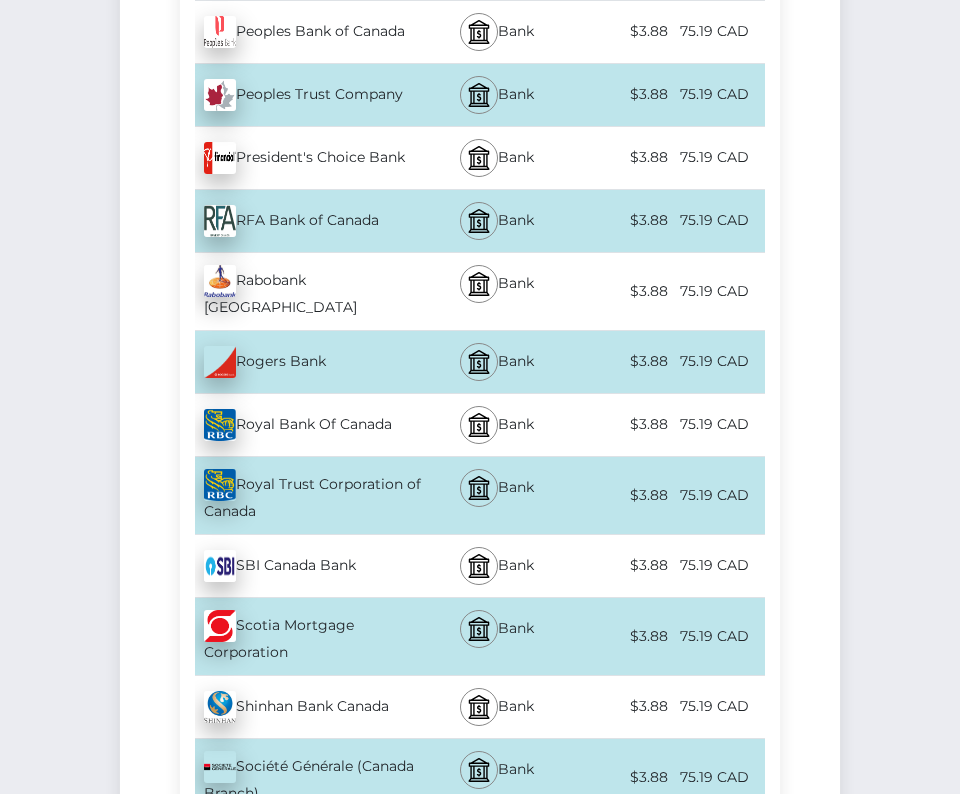 copy on "Scotia Mortgage Corporation" 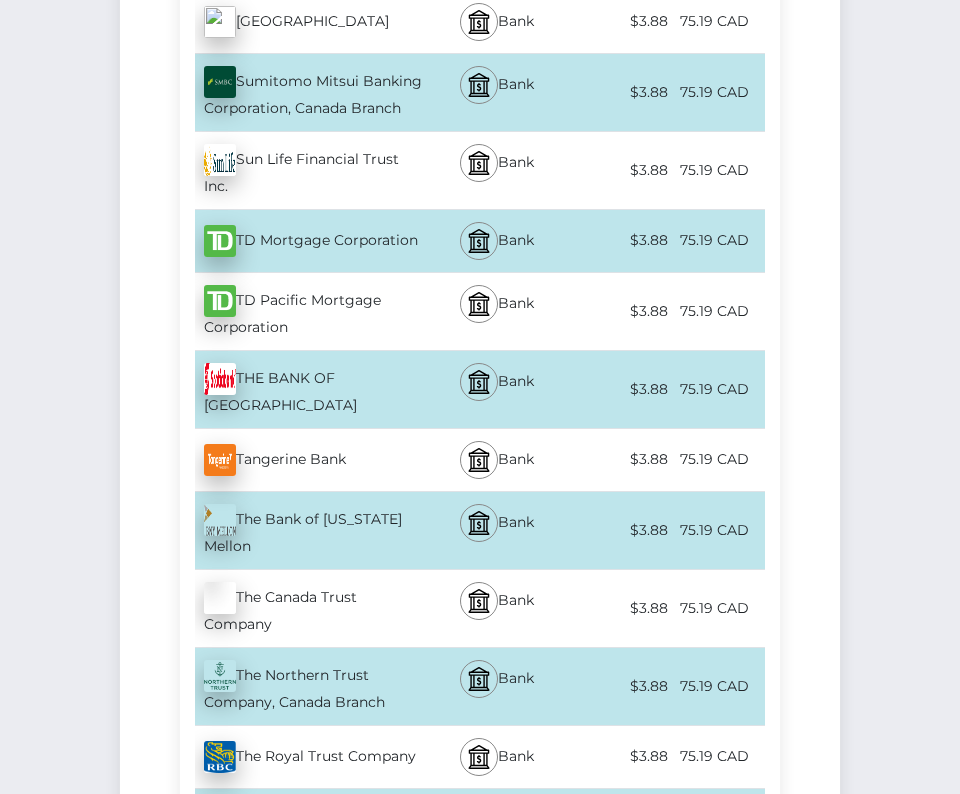 scroll, scrollTop: 6804, scrollLeft: 0, axis: vertical 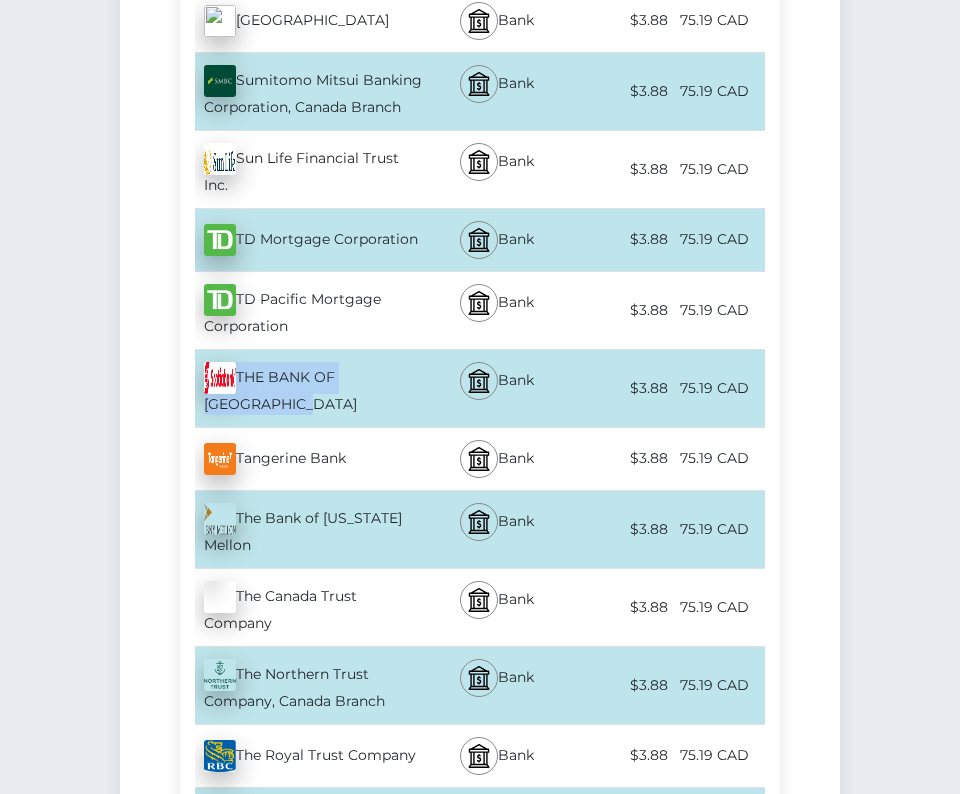 drag, startPoint x: 272, startPoint y: 272, endPoint x: 235, endPoint y: 246, distance: 45.221676 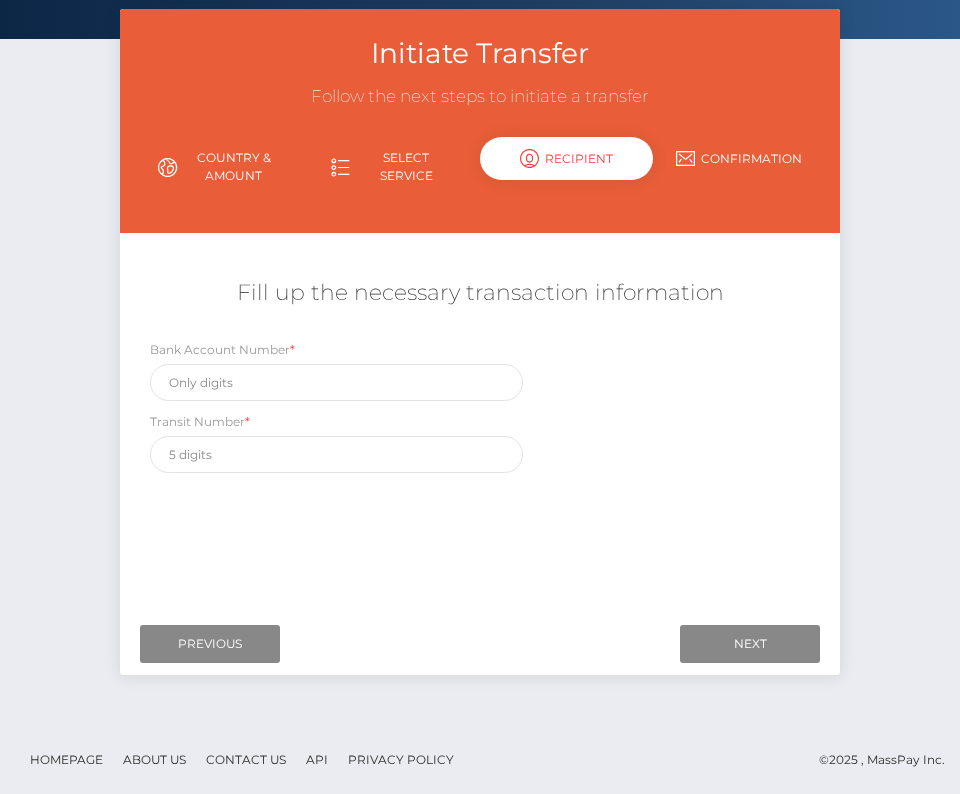 scroll, scrollTop: 0, scrollLeft: 0, axis: both 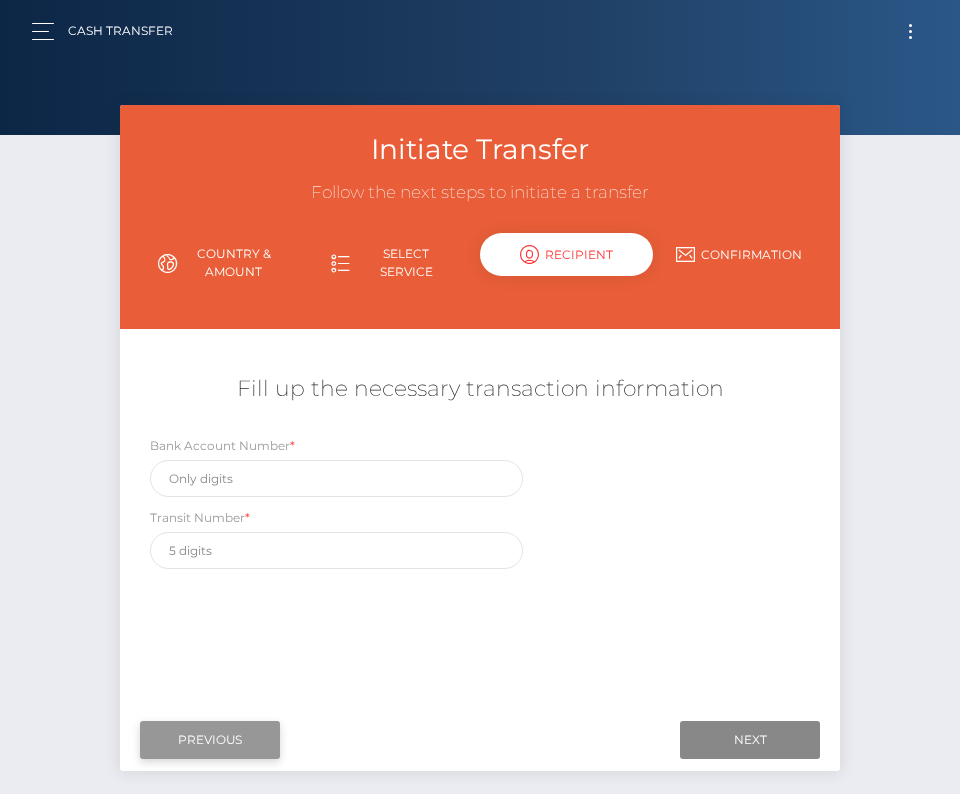 click on "Previous" at bounding box center [210, 740] 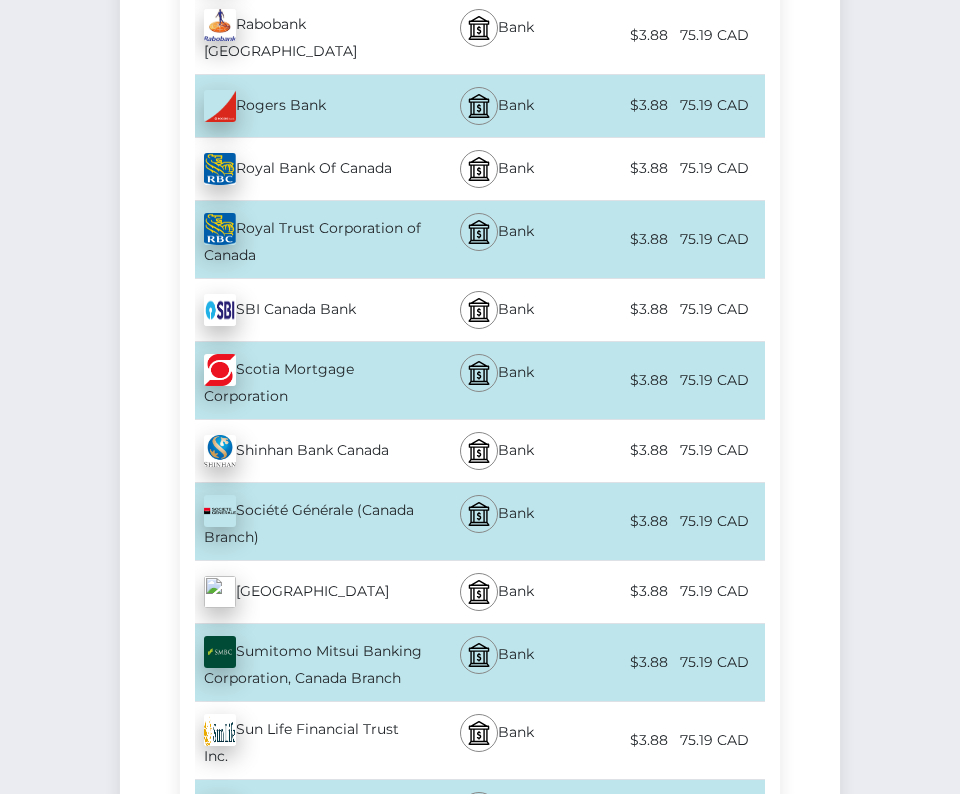 scroll, scrollTop: 6631, scrollLeft: 0, axis: vertical 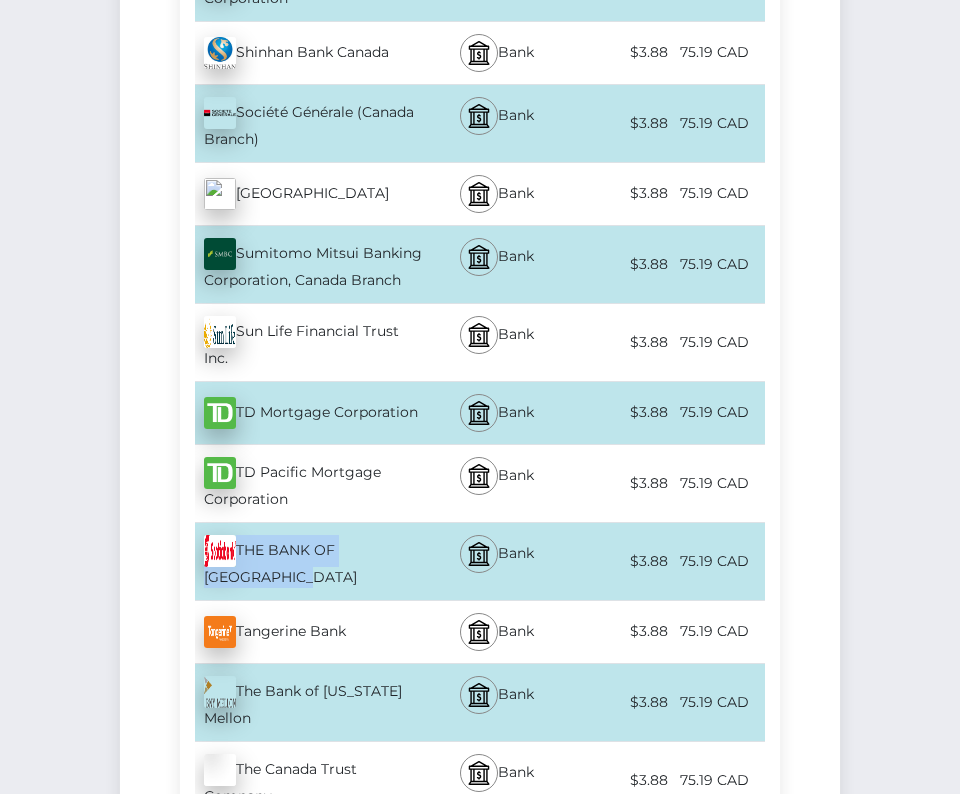 copy on "THE BANK OF NOVA SCOTIA" 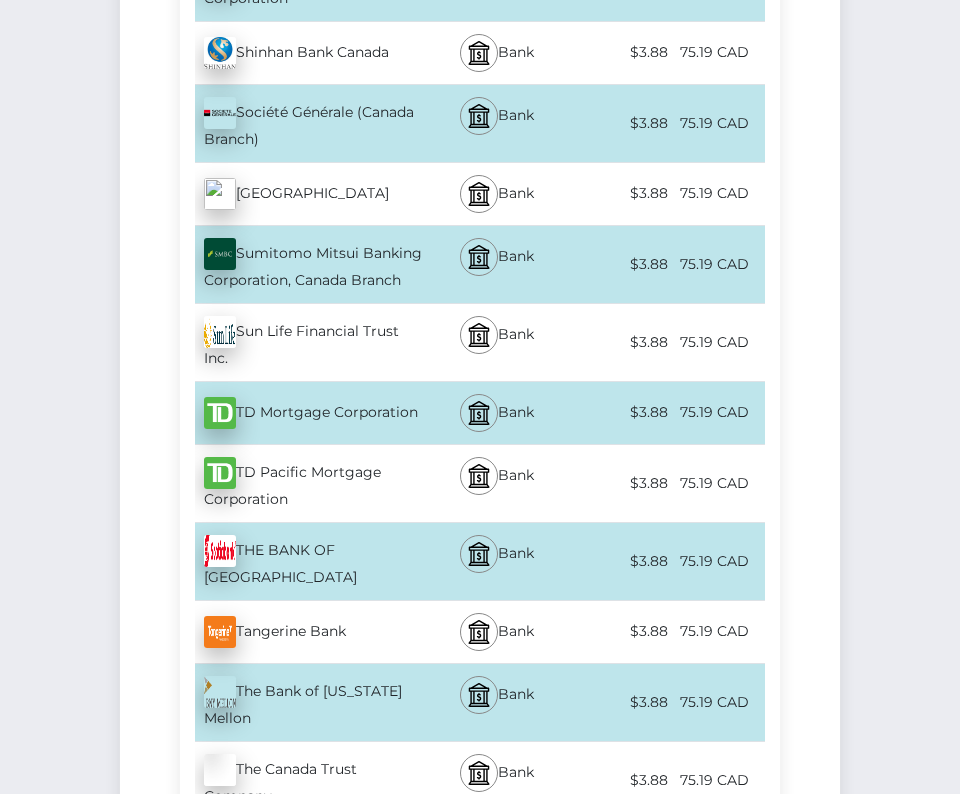 click on "Bank" at bounding box center (497, 561) 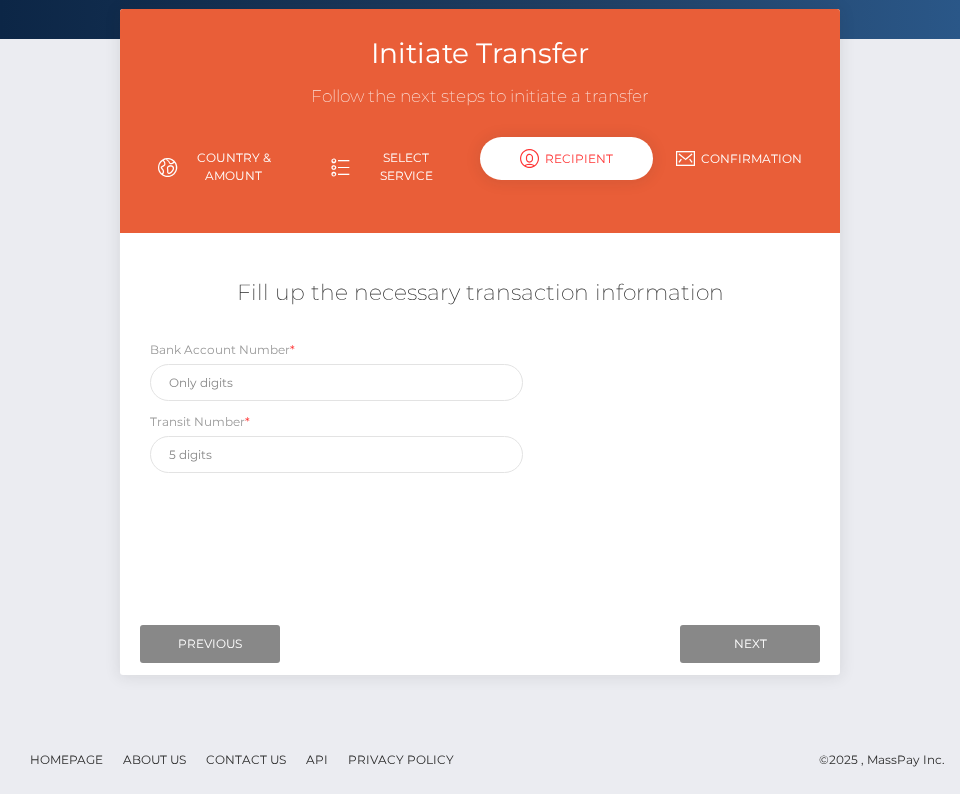 scroll, scrollTop: 0, scrollLeft: 0, axis: both 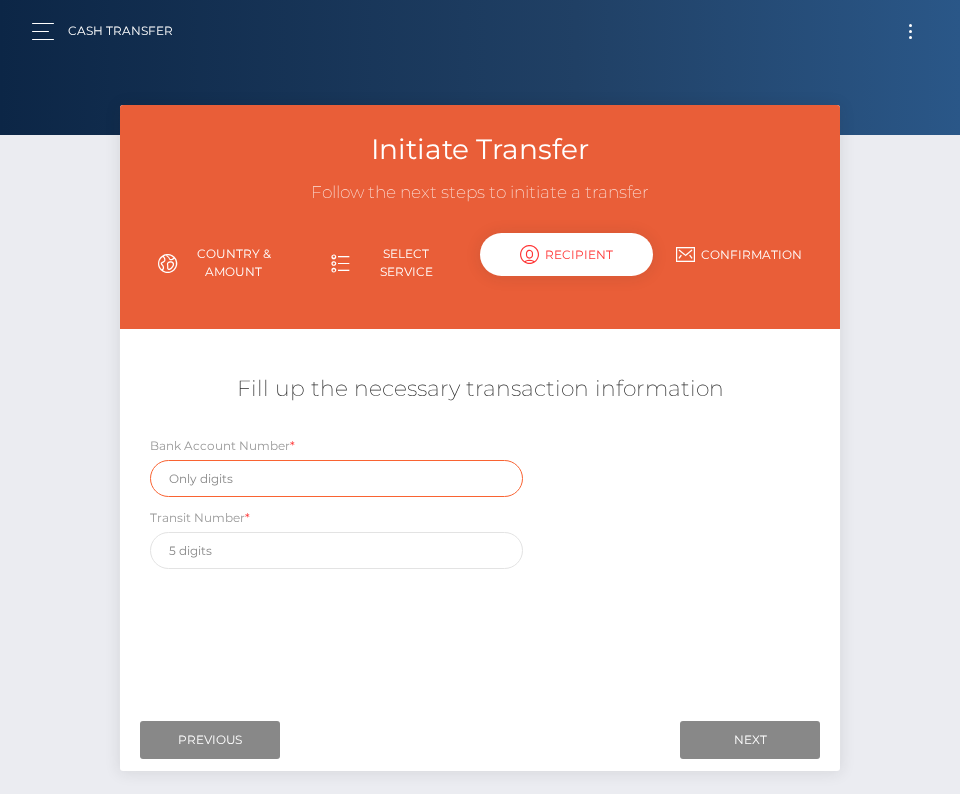 click at bounding box center (336, 478) 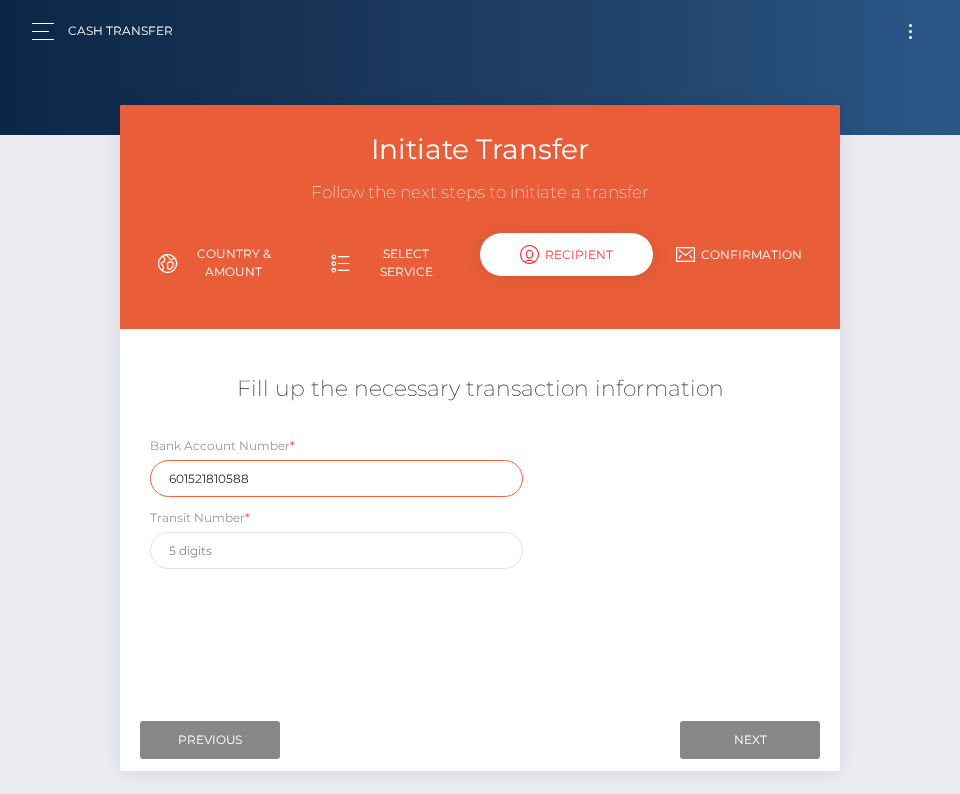 click on "601521810588" at bounding box center (336, 478) 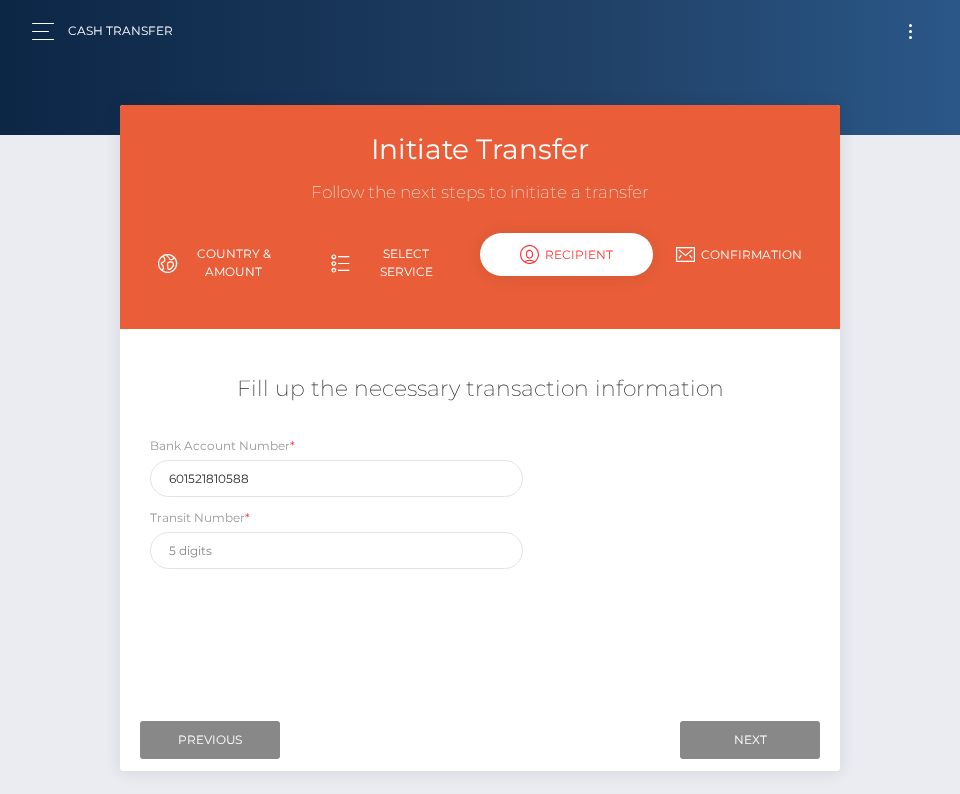 click on "Bank Account Number  *
601521810588
Transit Number  *" at bounding box center (480, 507) 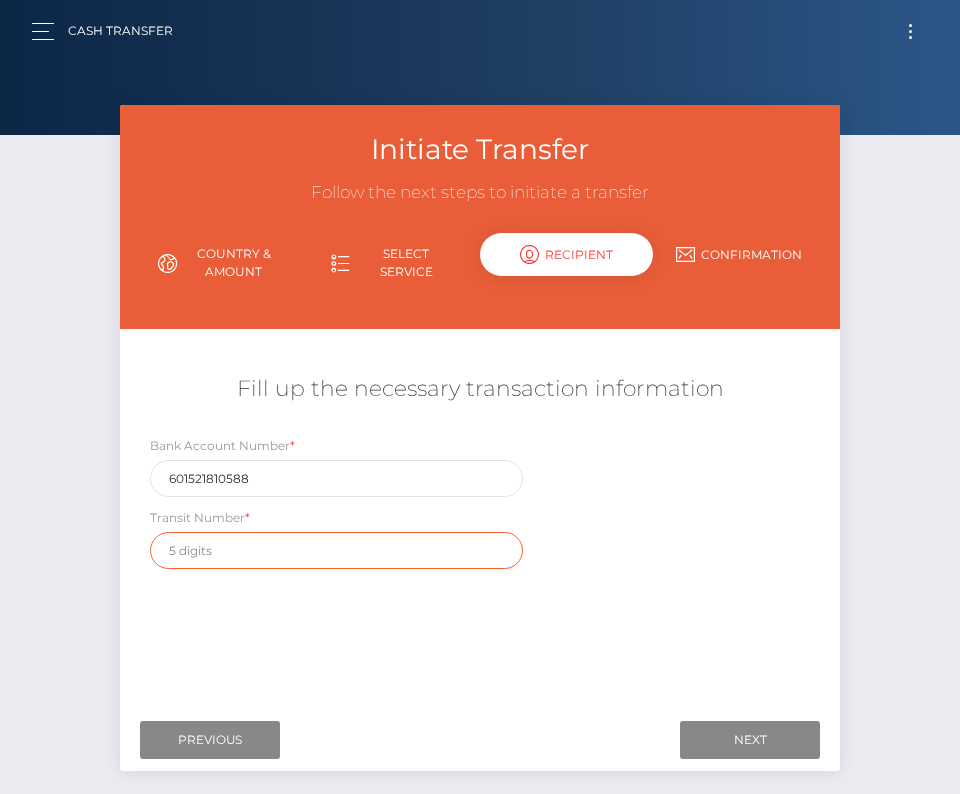 click at bounding box center [336, 550] 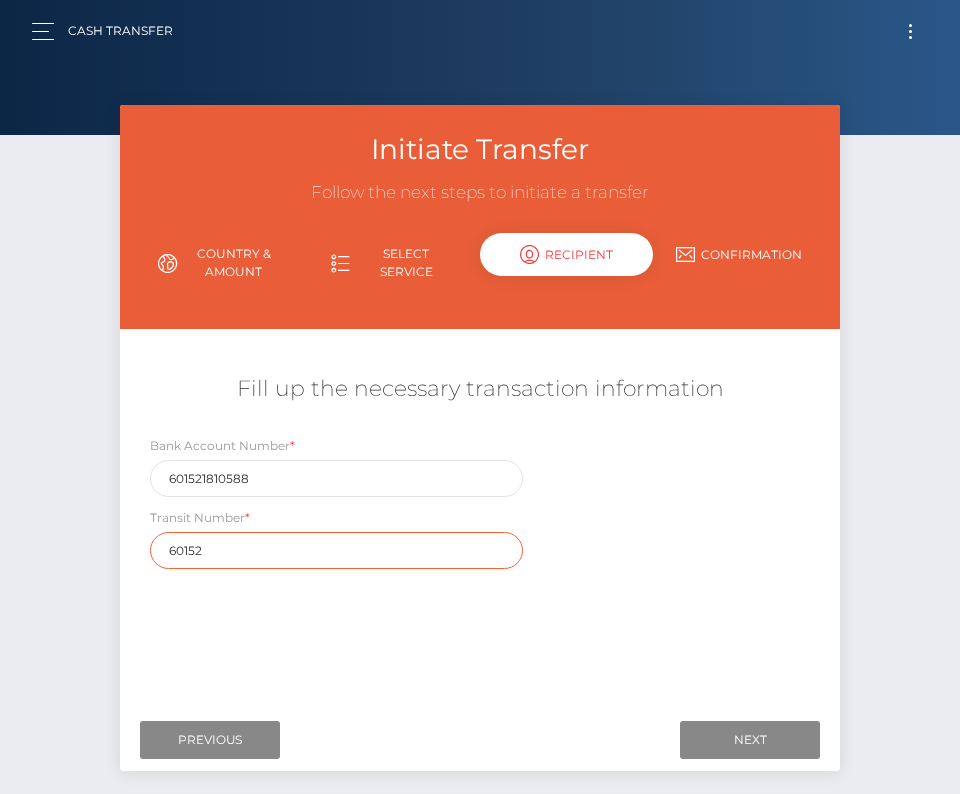 type on "60152" 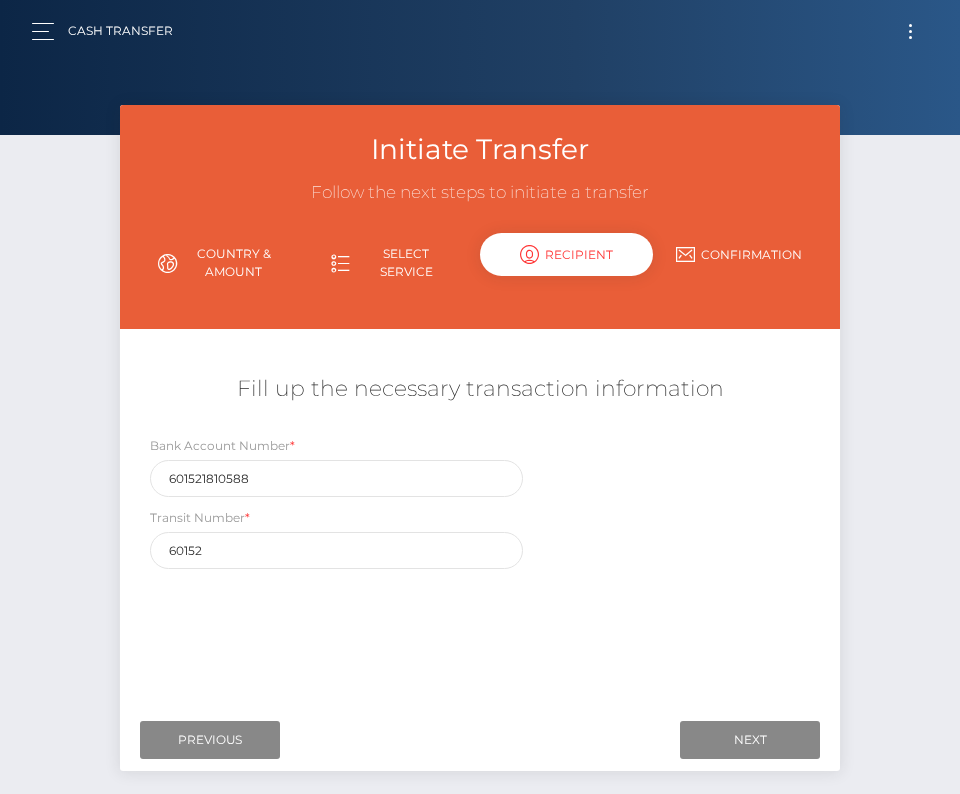click on "Where would you like to send money to?
Country
Abkhazia
Afghanistan
Albania
Algeria
American Samoa   Andorra   Angola   Anguilla   Antarctica   Chad" at bounding box center (480, 521) 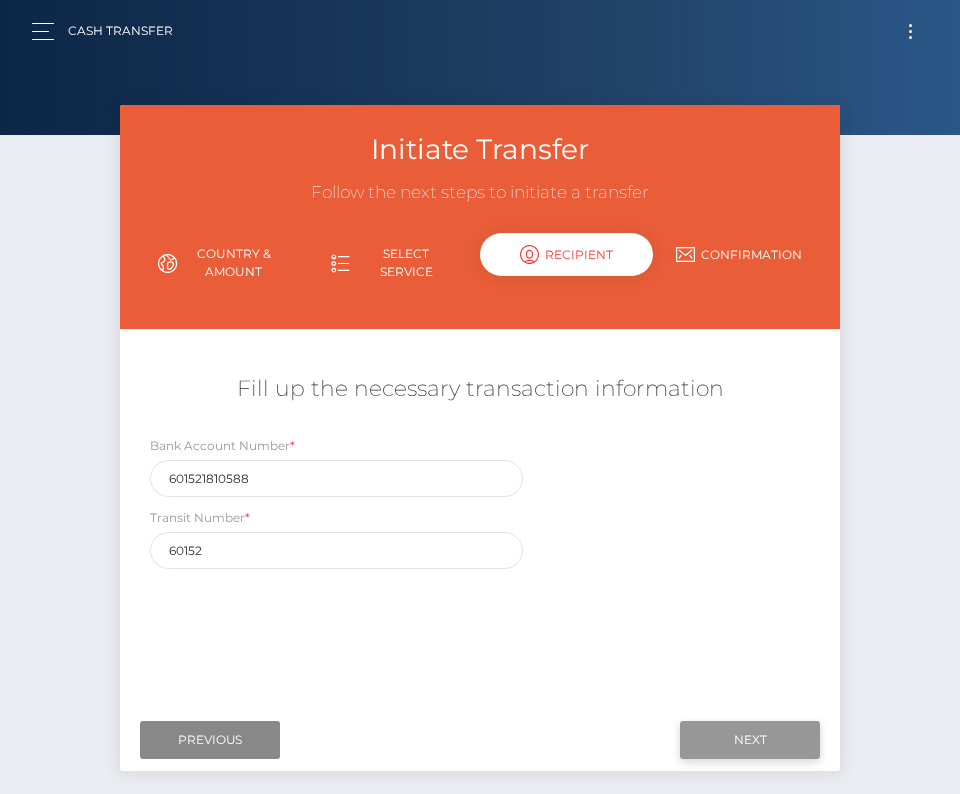 click on "Next" at bounding box center (750, 740) 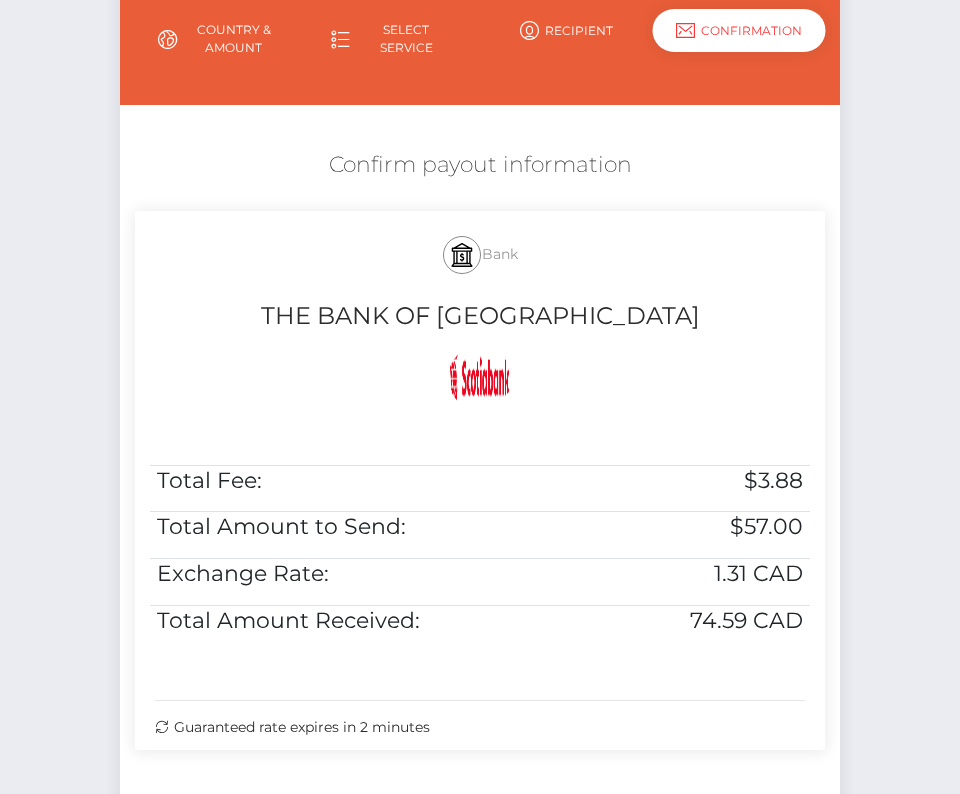 scroll, scrollTop: 292, scrollLeft: 0, axis: vertical 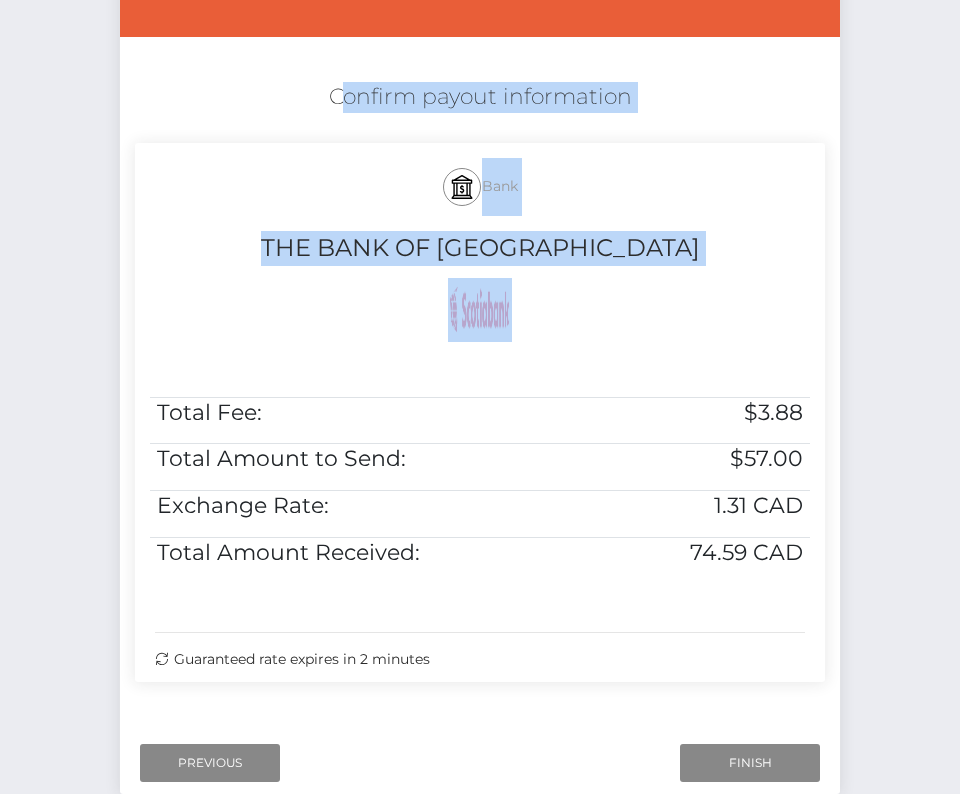 drag, startPoint x: 421, startPoint y: 143, endPoint x: 815, endPoint y: 576, distance: 585.4272 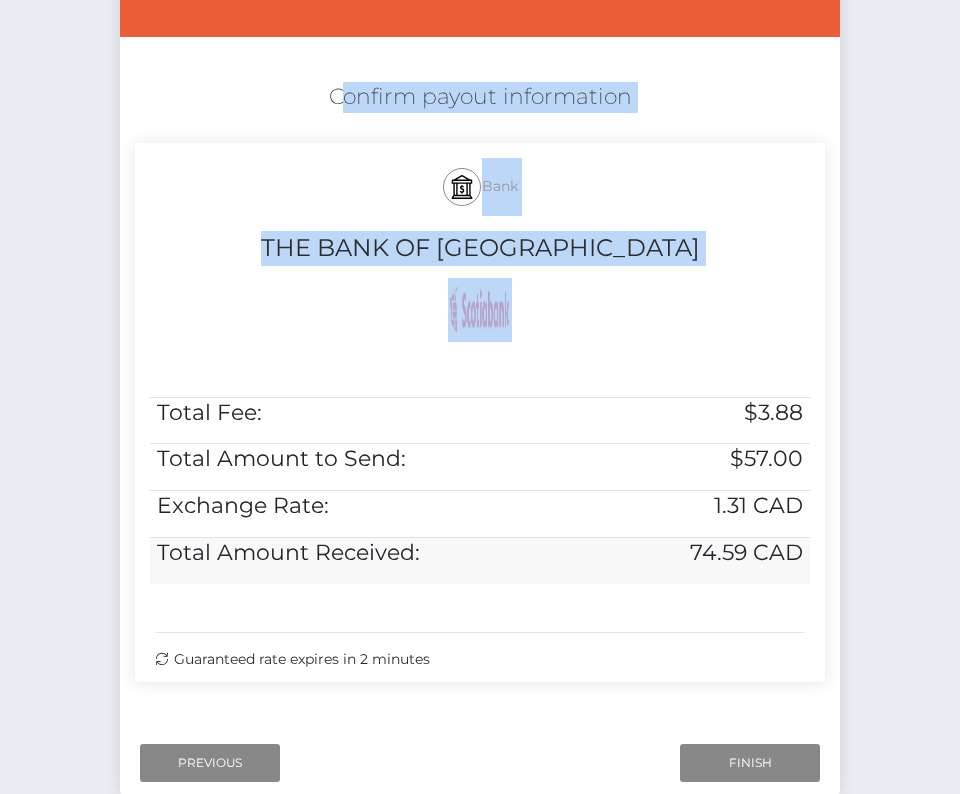 copy on "Confirm payout information
Bank
THE BANK OF NOVA SCOTIA" 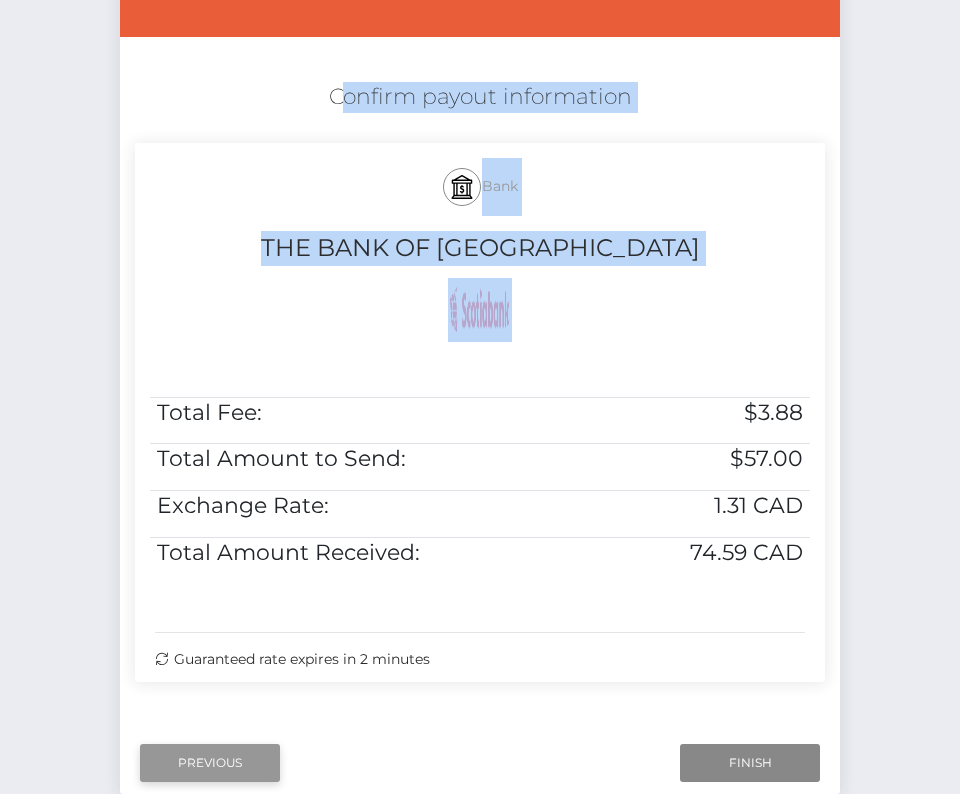 click on "Previous" at bounding box center [210, 763] 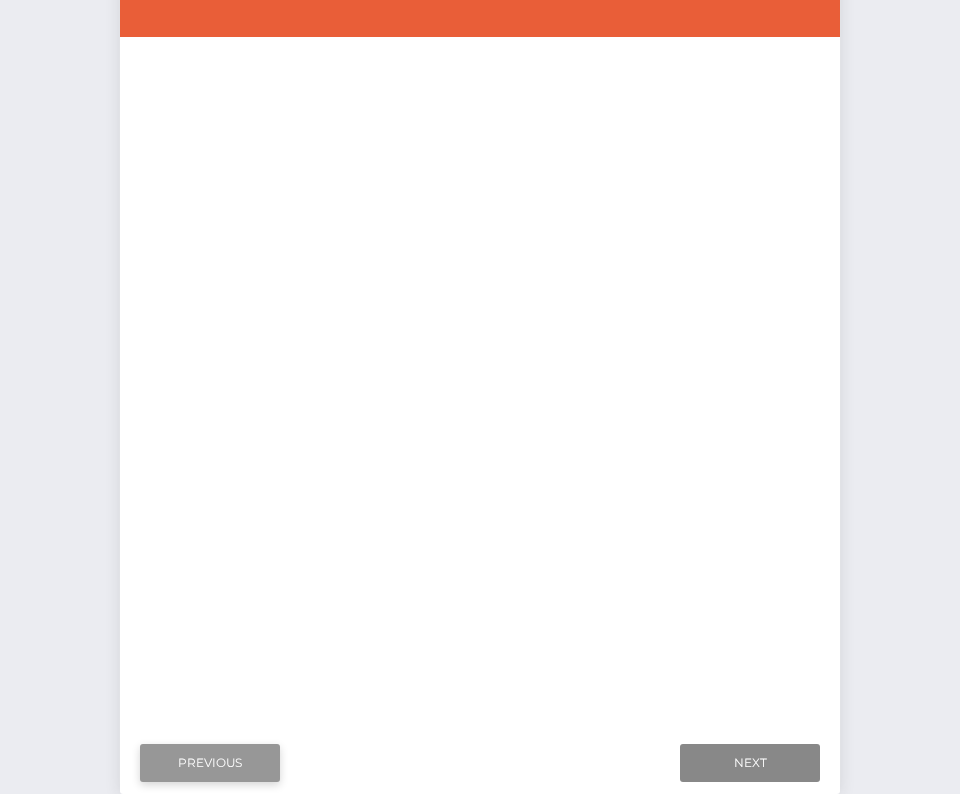 scroll, scrollTop: 96, scrollLeft: 0, axis: vertical 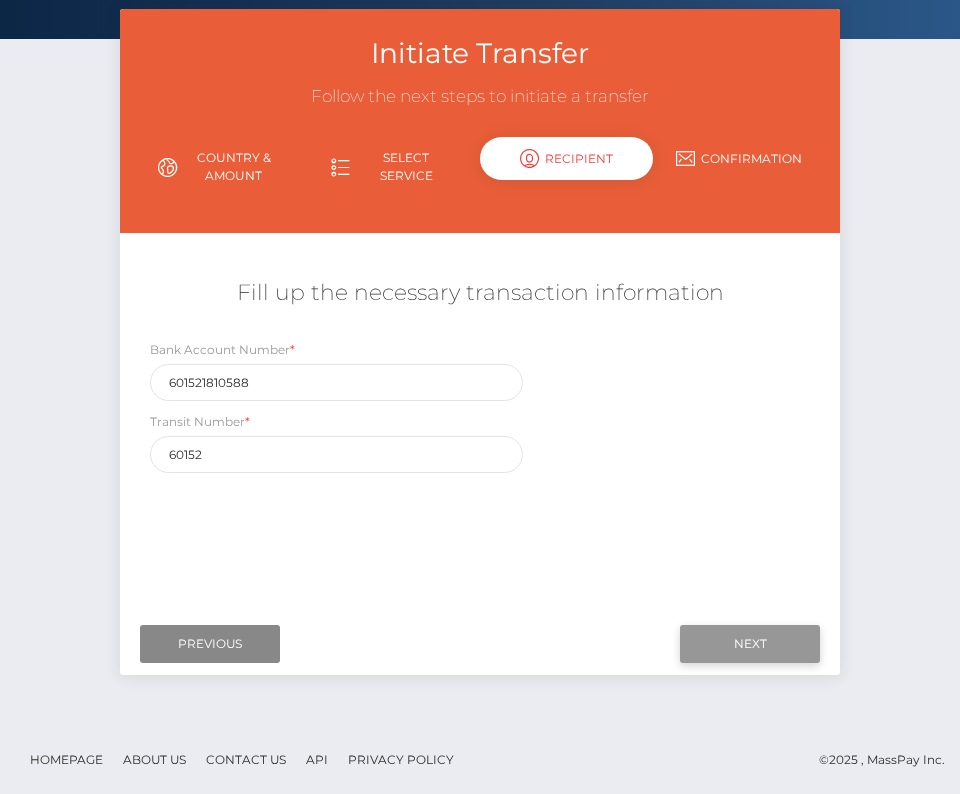 click on "Next" at bounding box center [750, 644] 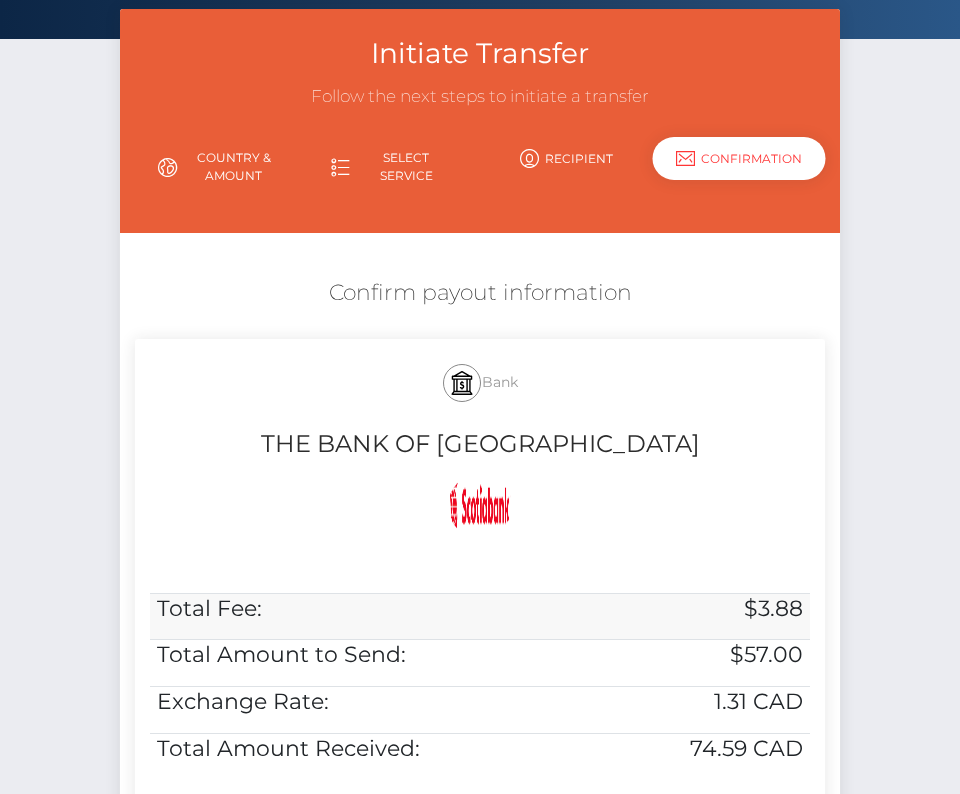 scroll, scrollTop: 408, scrollLeft: 0, axis: vertical 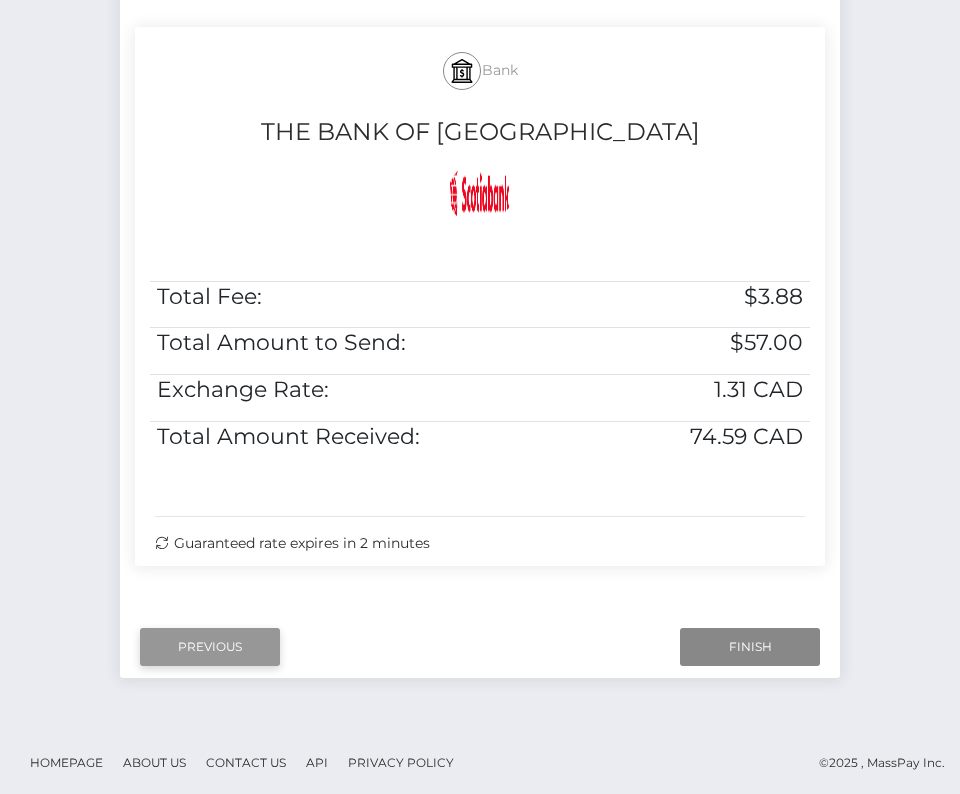 click on "Previous" at bounding box center [210, 647] 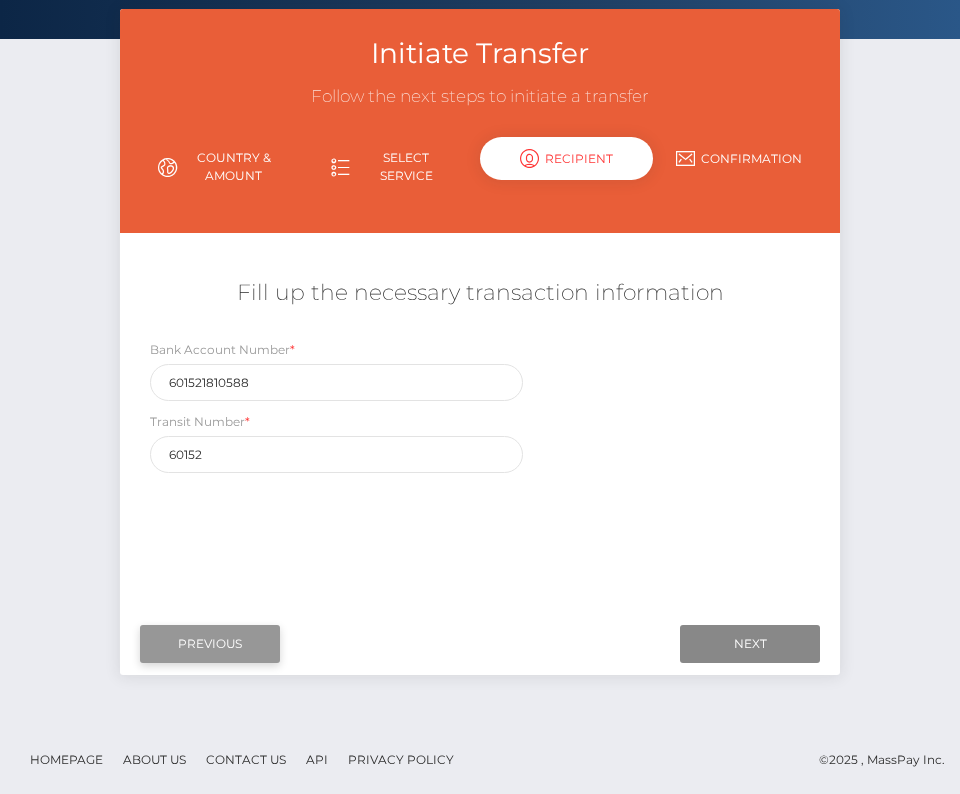 click on "Previous" at bounding box center (210, 644) 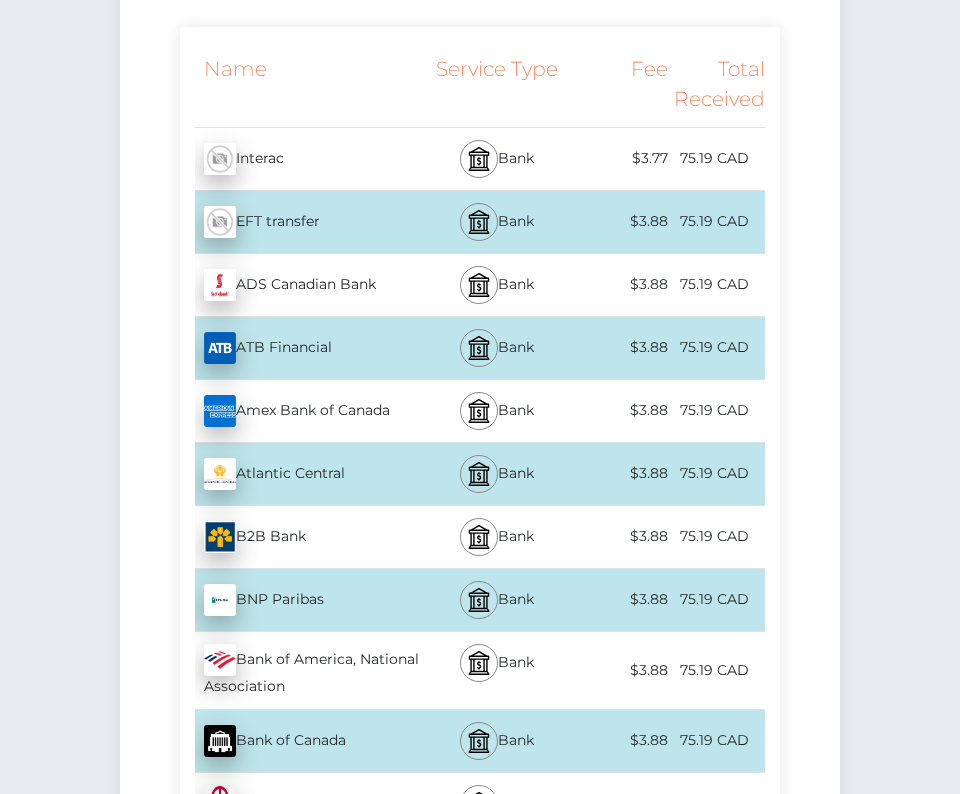 scroll, scrollTop: 0, scrollLeft: 0, axis: both 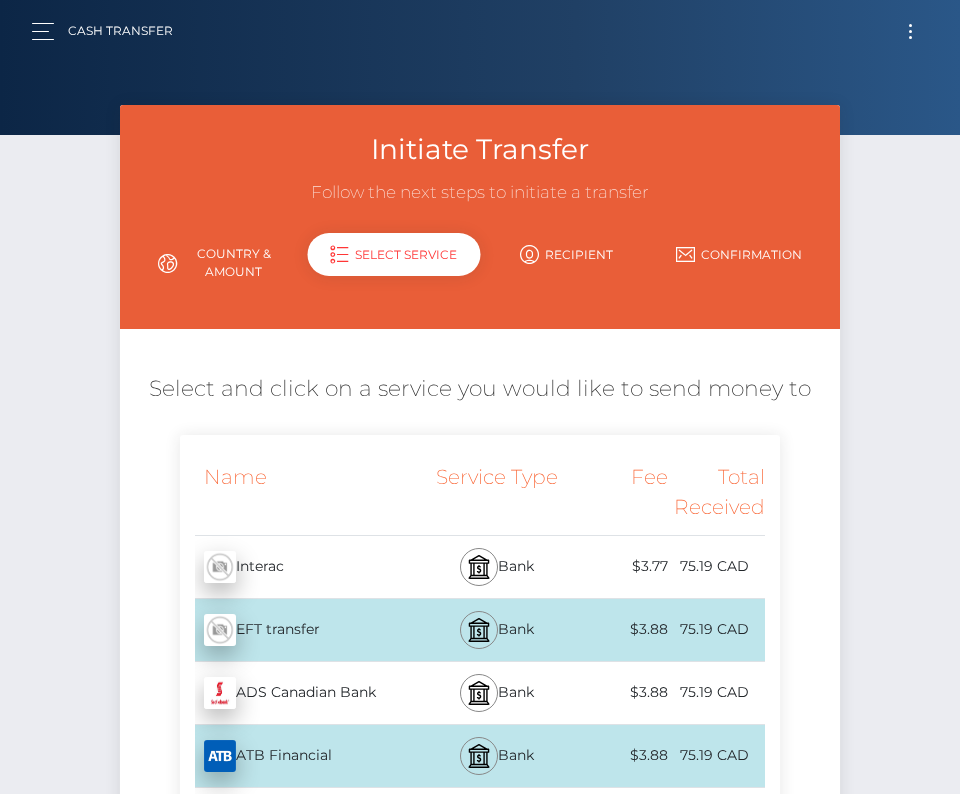 click on "Country & Amount" at bounding box center [221, 263] 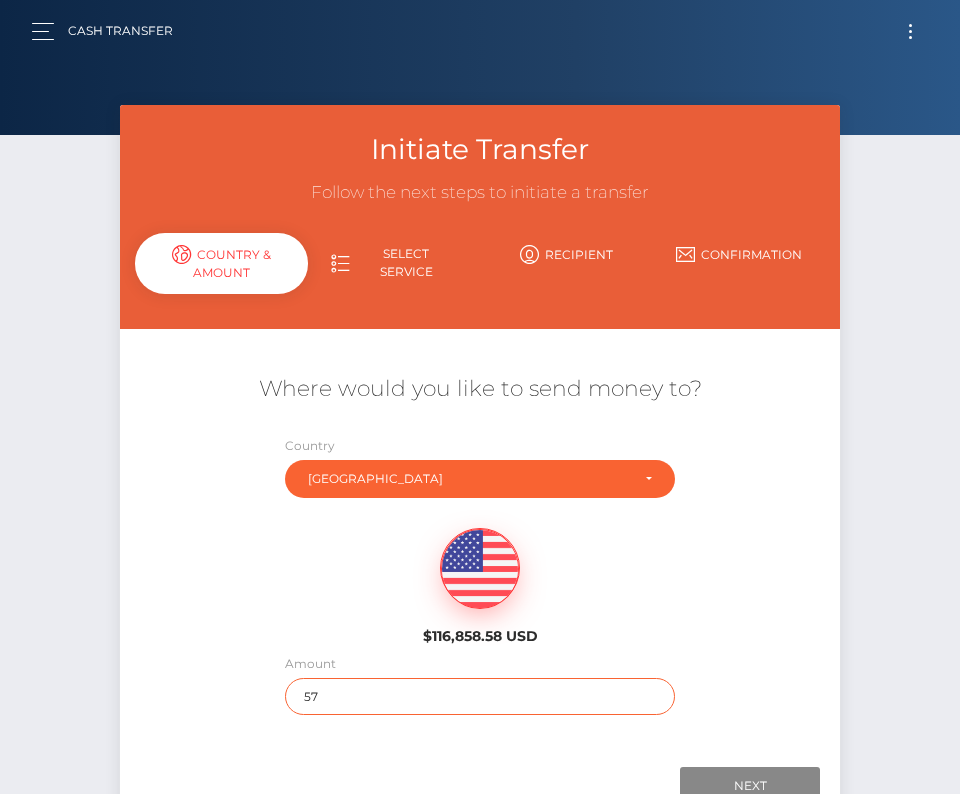 click on "57" at bounding box center (480, 696) 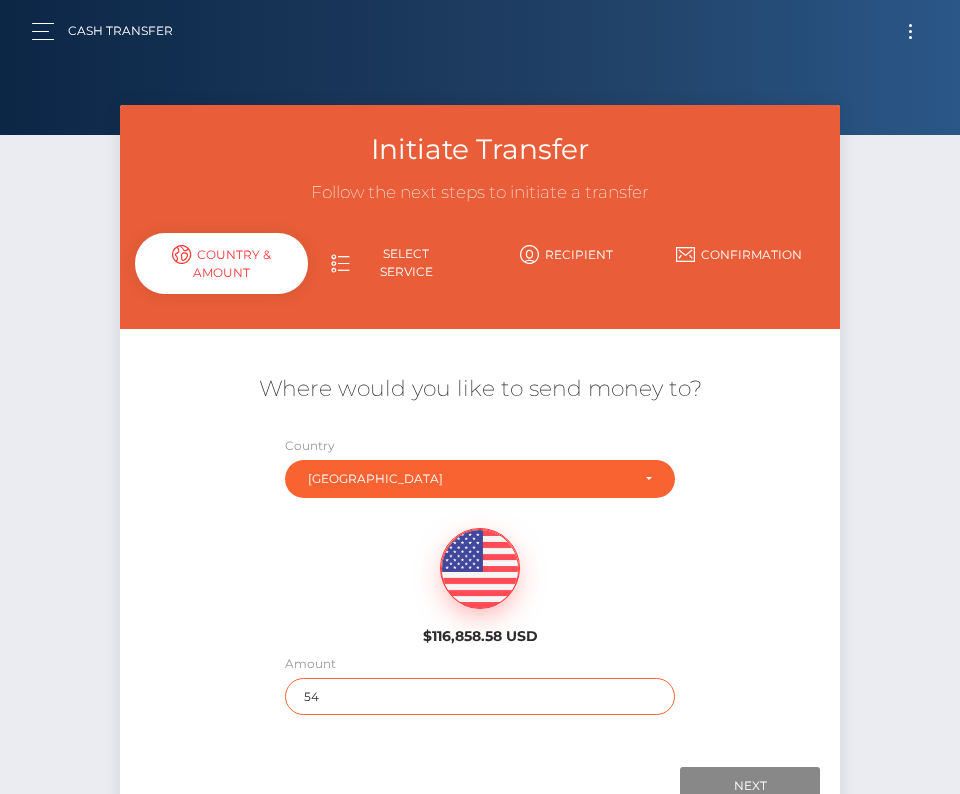 type on "54" 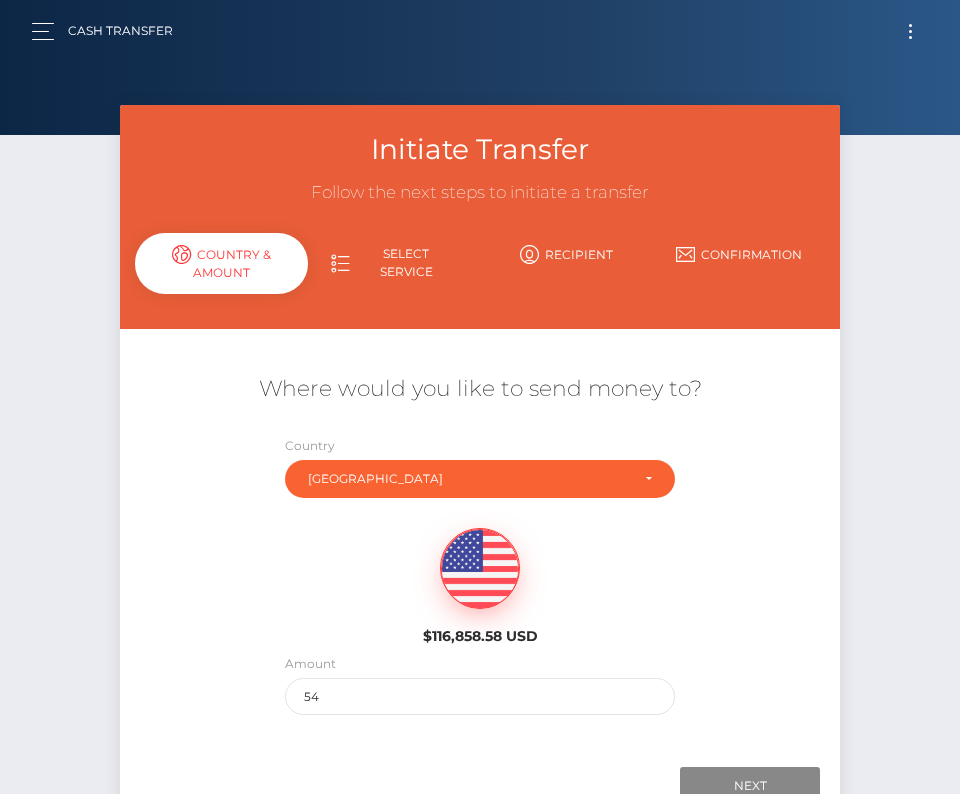 click on "$116,858.58 USD" at bounding box center [480, 580] 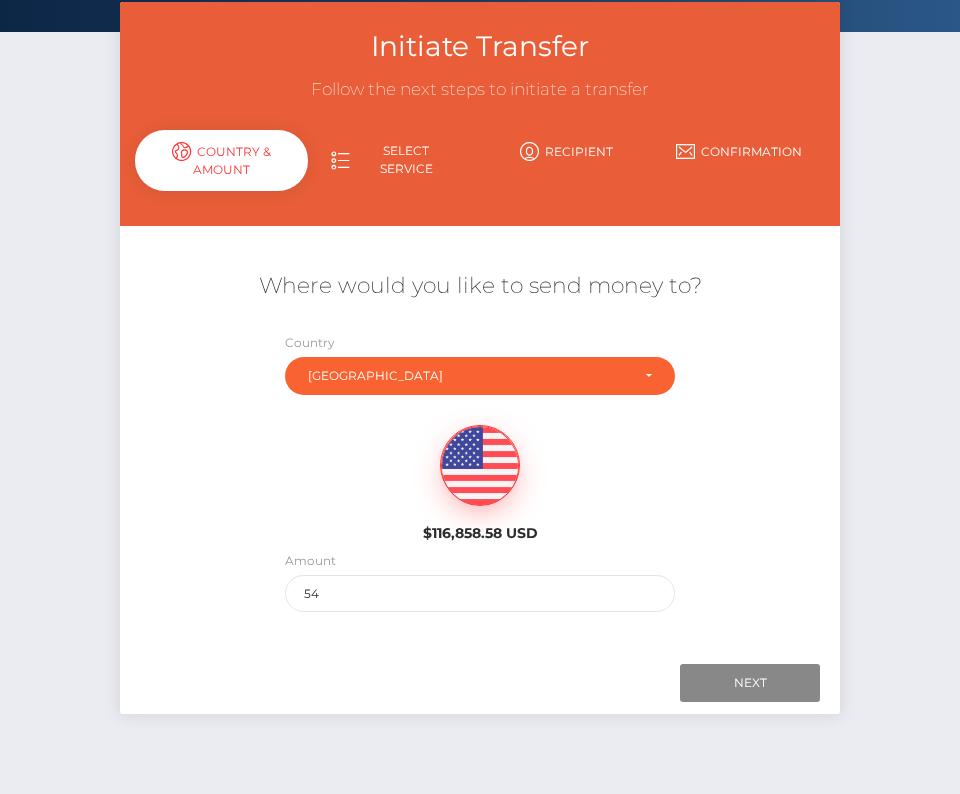 scroll, scrollTop: 140, scrollLeft: 0, axis: vertical 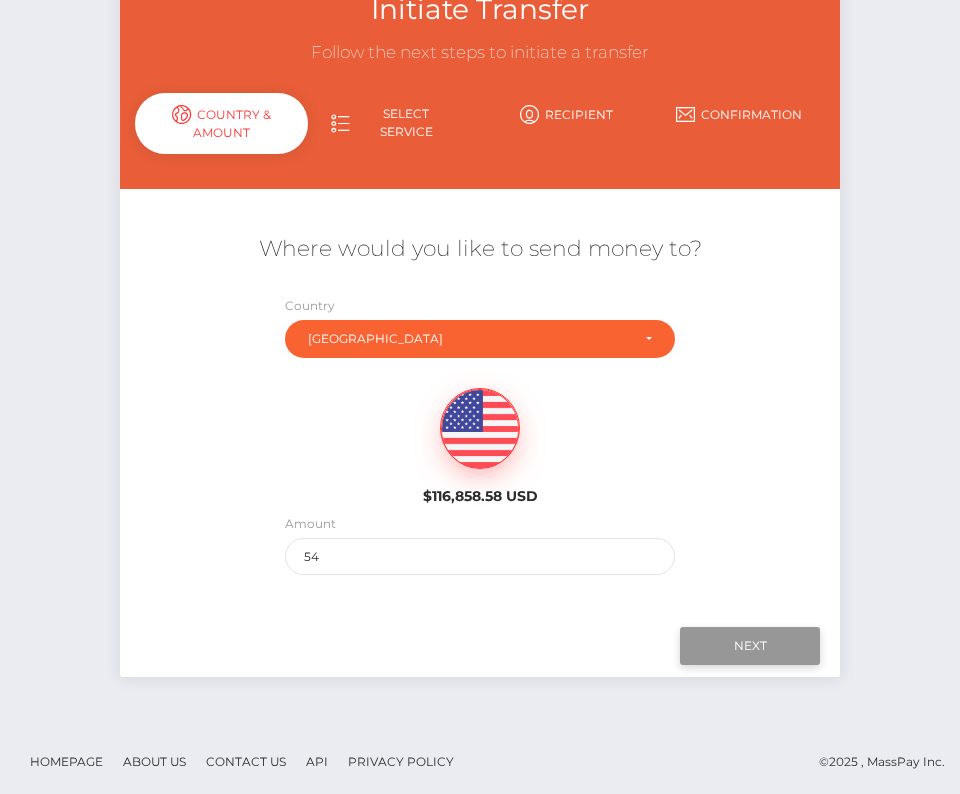 click on "Next" at bounding box center (750, 646) 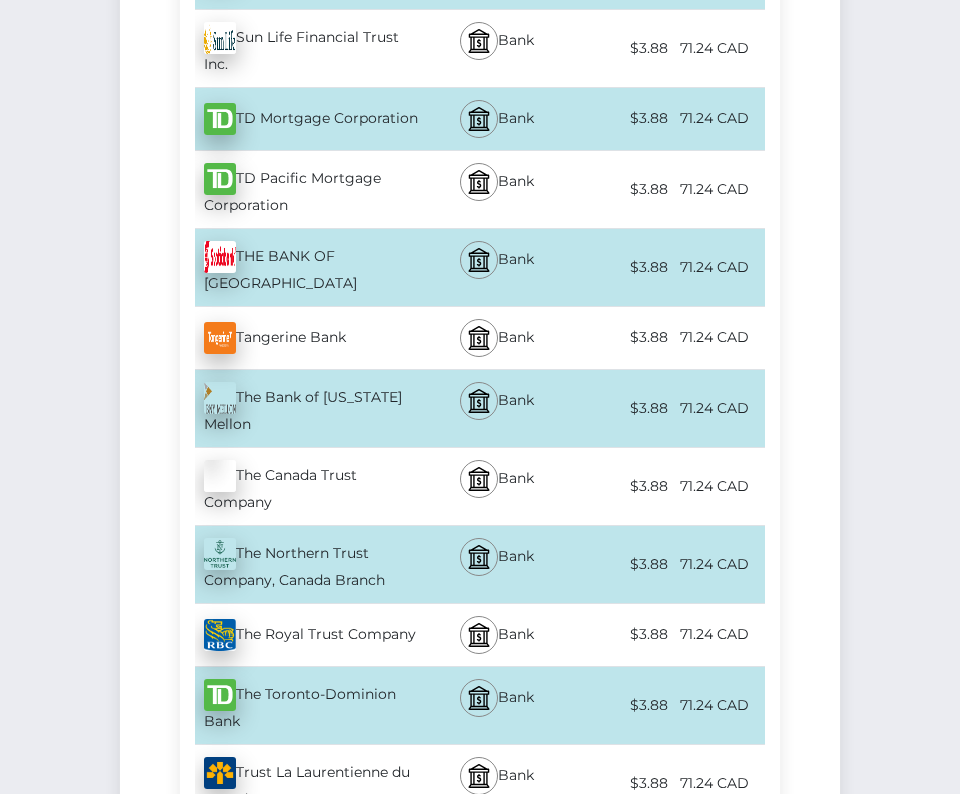 scroll, scrollTop: 6923, scrollLeft: 0, axis: vertical 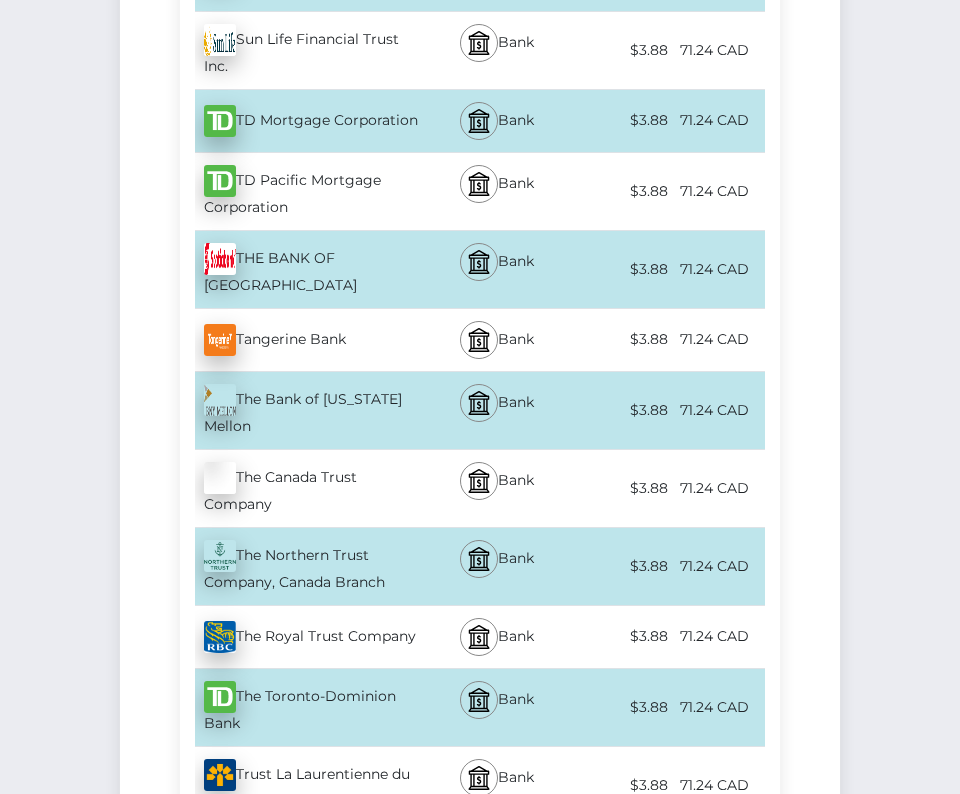 click on "THE BANK OF NOVA SCOTIA  - CAD" at bounding box center (302, 269) 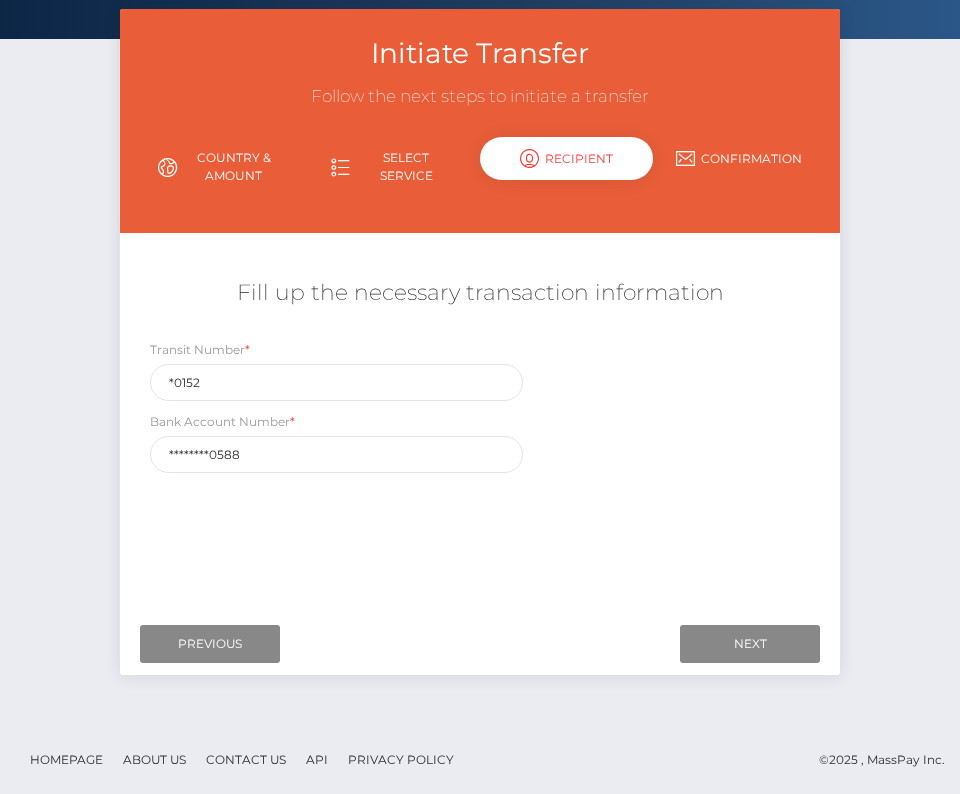 scroll, scrollTop: 0, scrollLeft: 0, axis: both 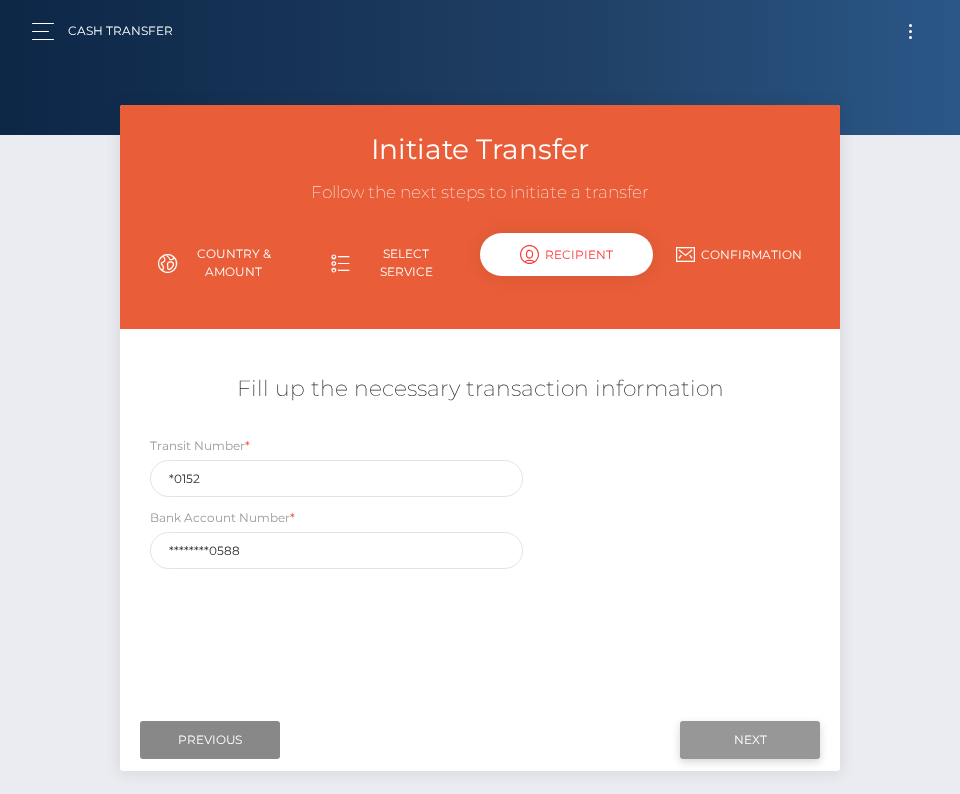 click on "Next" at bounding box center [750, 740] 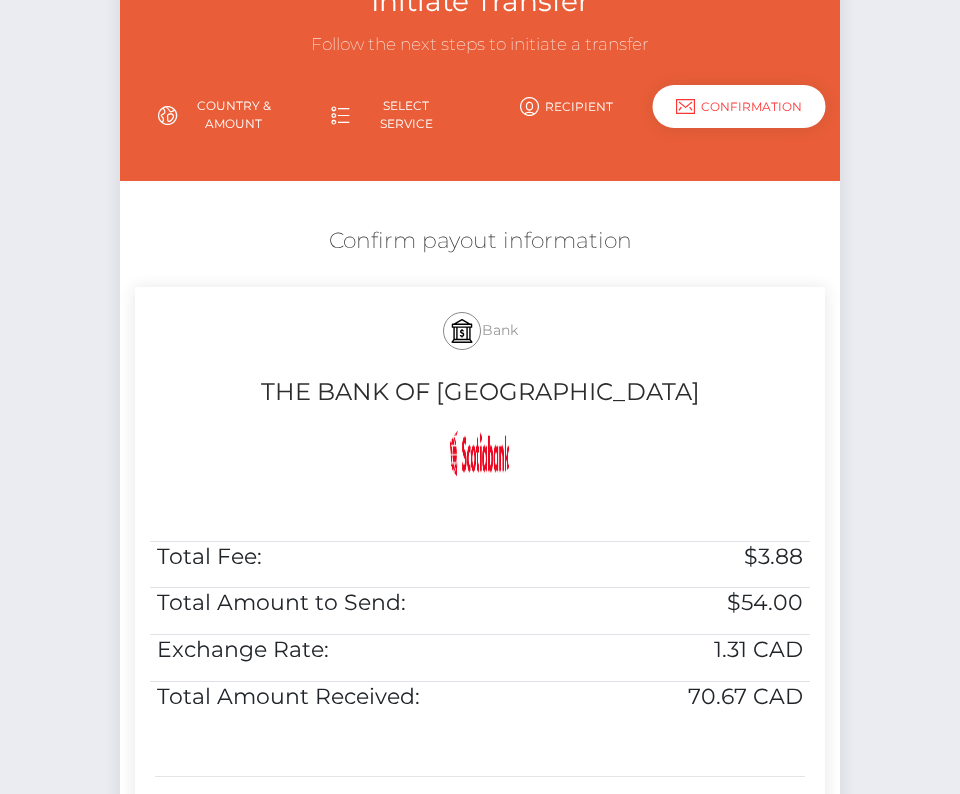 scroll, scrollTop: 202, scrollLeft: 0, axis: vertical 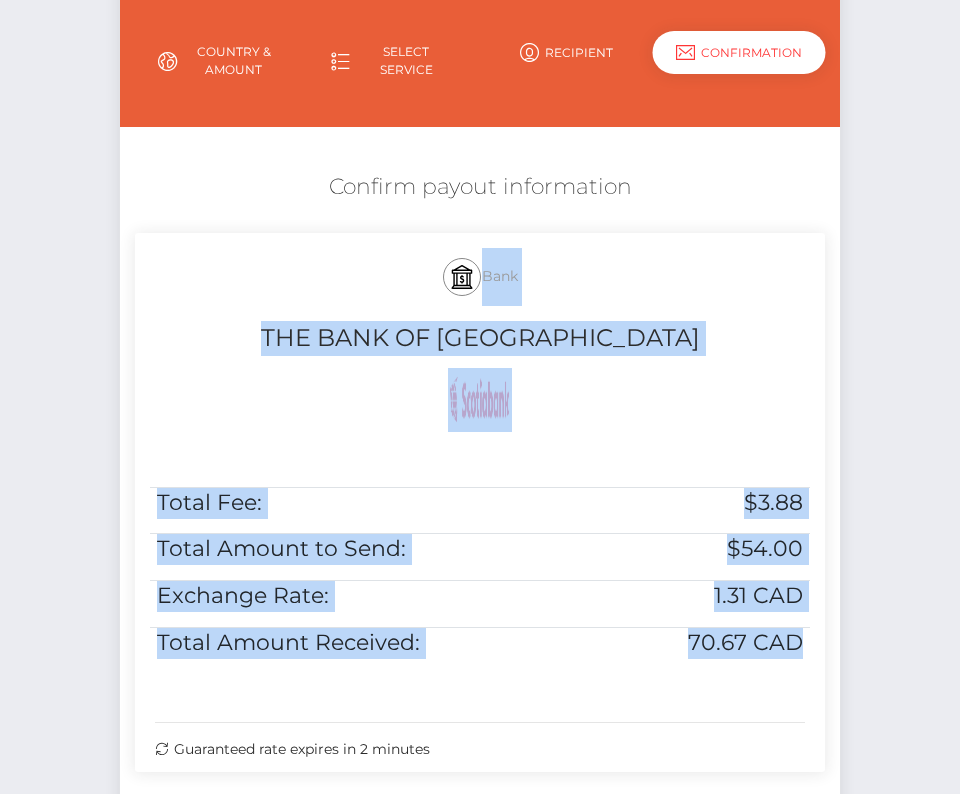 drag, startPoint x: 808, startPoint y: 644, endPoint x: 364, endPoint y: 254, distance: 590.9619 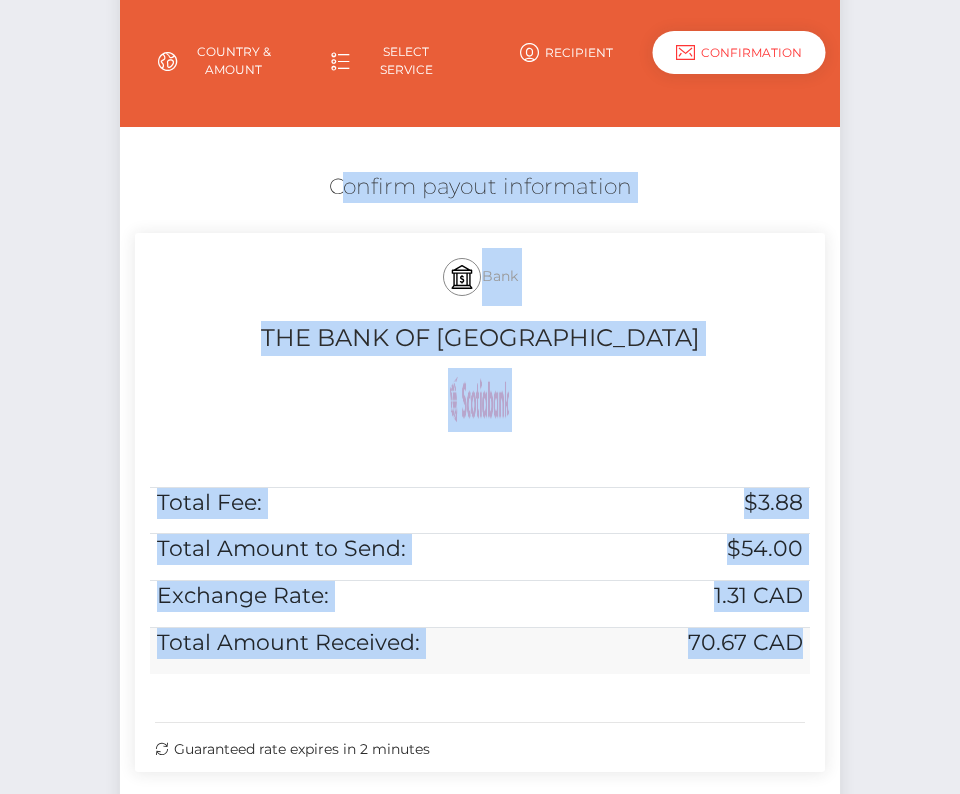 drag, startPoint x: 312, startPoint y: 174, endPoint x: 795, endPoint y: 665, distance: 688.74524 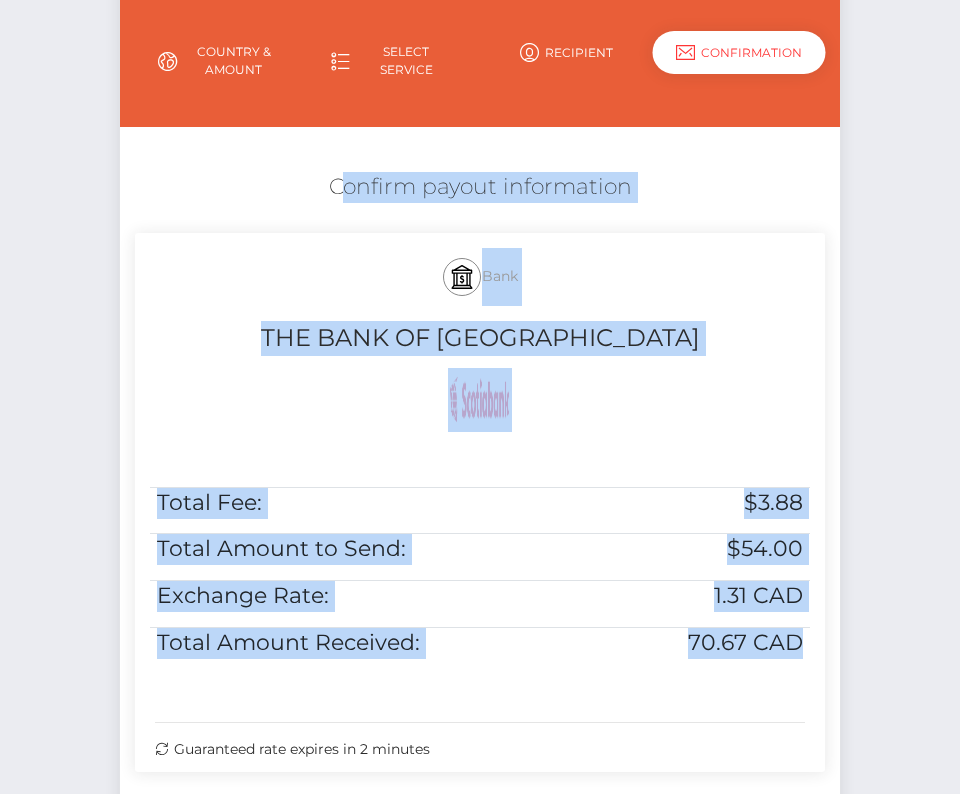 copy on "Confirm payout information
Bank
THE BANK OF NOVA SCOTIA
Total Fee:
$3.88
Total Amount to Send:
$54.00
Exchange Rate:
1.31 CAD
Total Amount Received:
70.67 CAD" 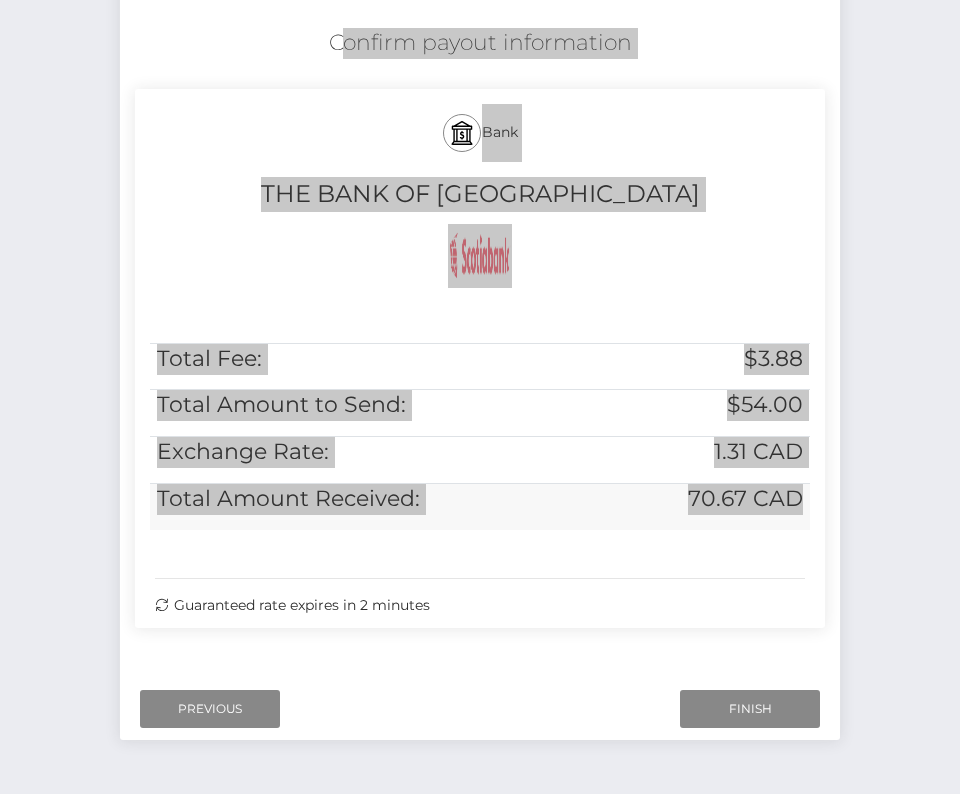 scroll, scrollTop: 408, scrollLeft: 0, axis: vertical 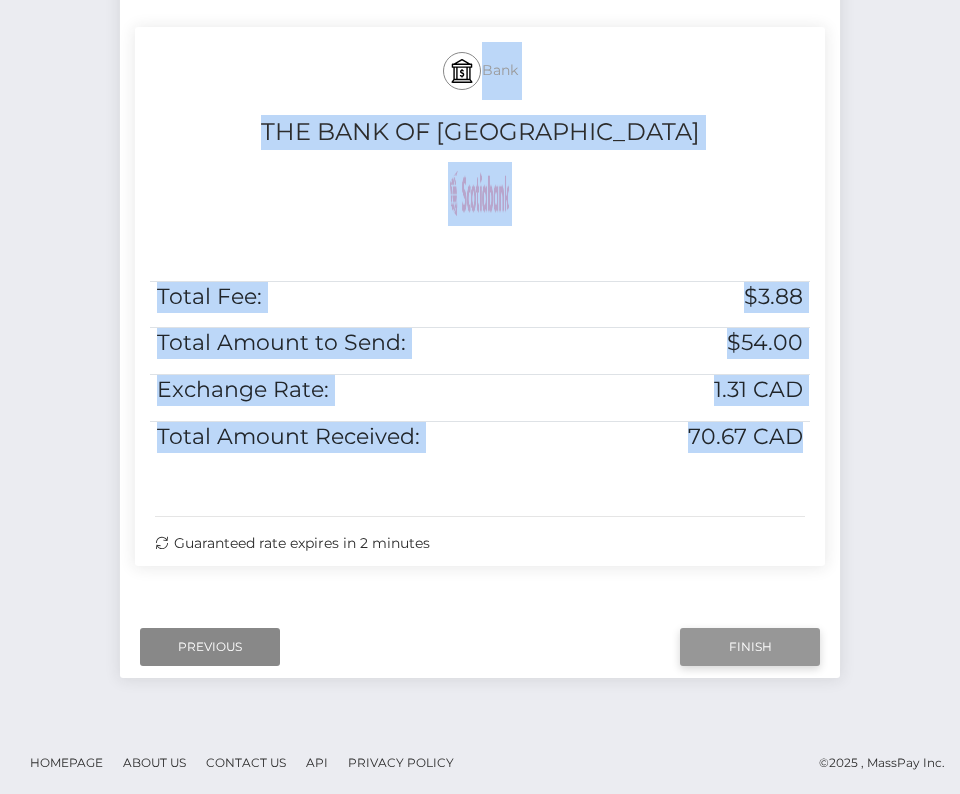 click on "Finish" at bounding box center (750, 647) 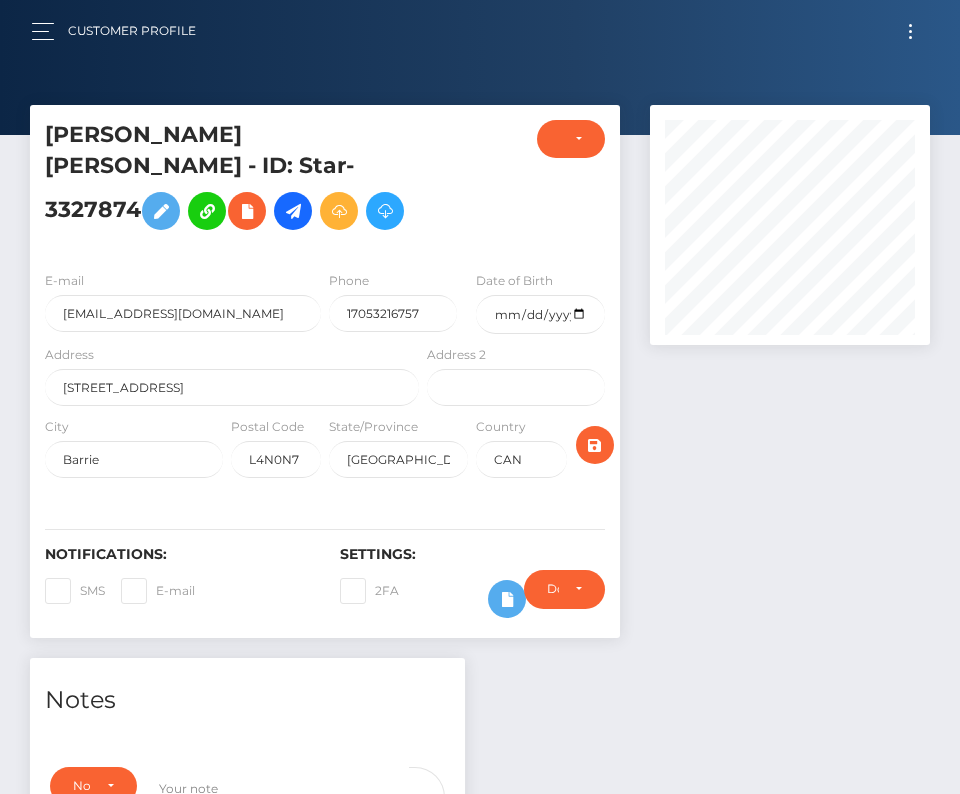 scroll, scrollTop: 0, scrollLeft: 0, axis: both 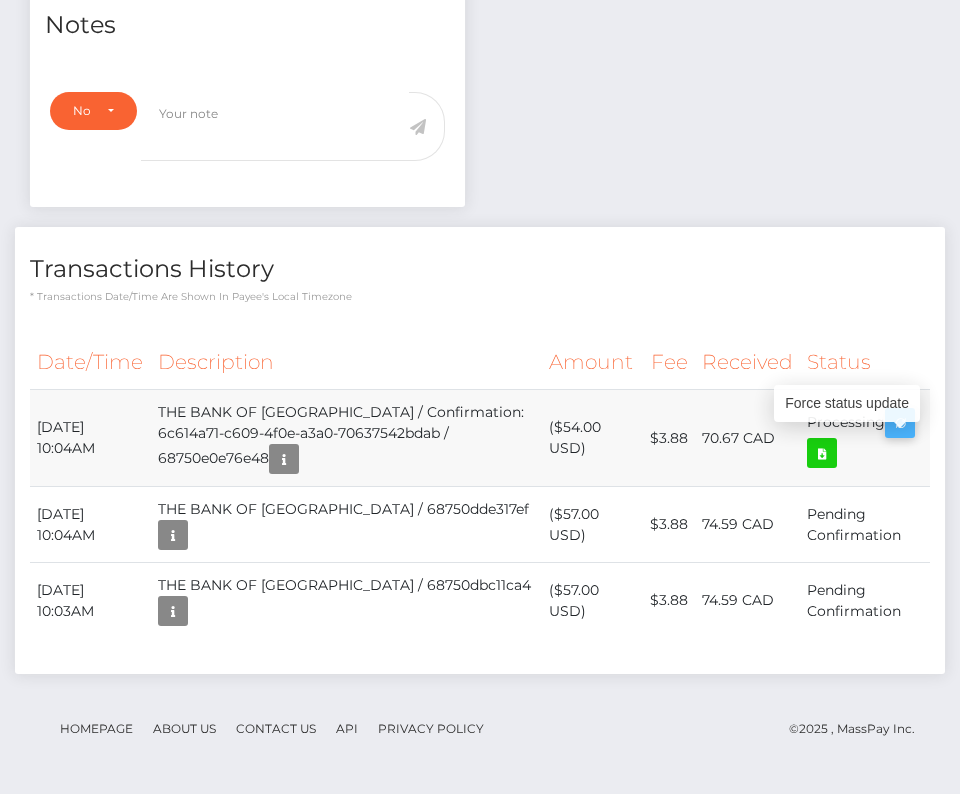drag, startPoint x: 34, startPoint y: 443, endPoint x: 907, endPoint y: 457, distance: 873.11224 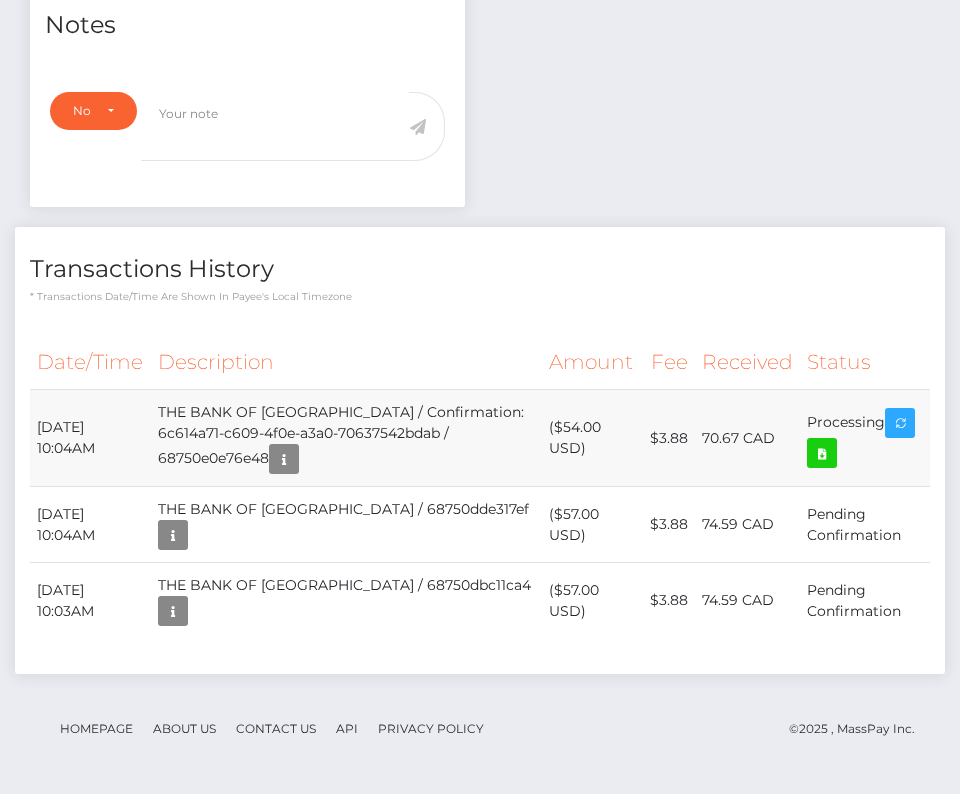 copy on "[DATE] 10:04AM
THE BANK OF NOVA SCOTIA / Confirmation: 6c614a71-c609-4f0e-a3a0-70637542bdab / 68750e0e76e48
($54.00 USD)
$3.88
70.67 CAD
Processing" 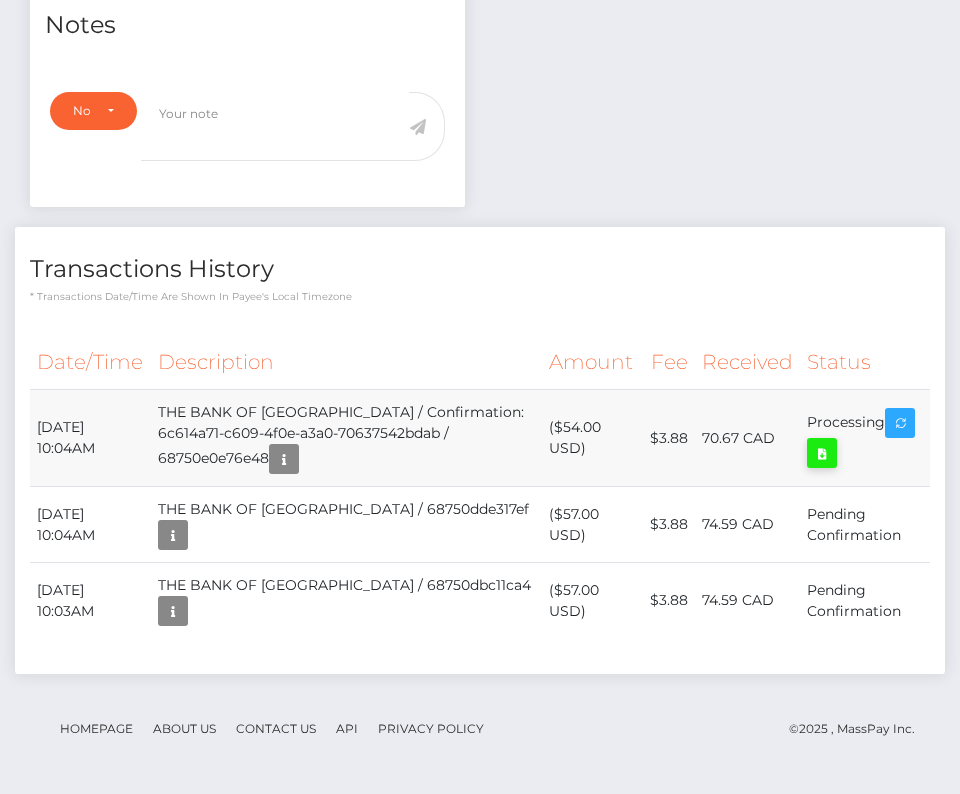 click at bounding box center [822, 453] 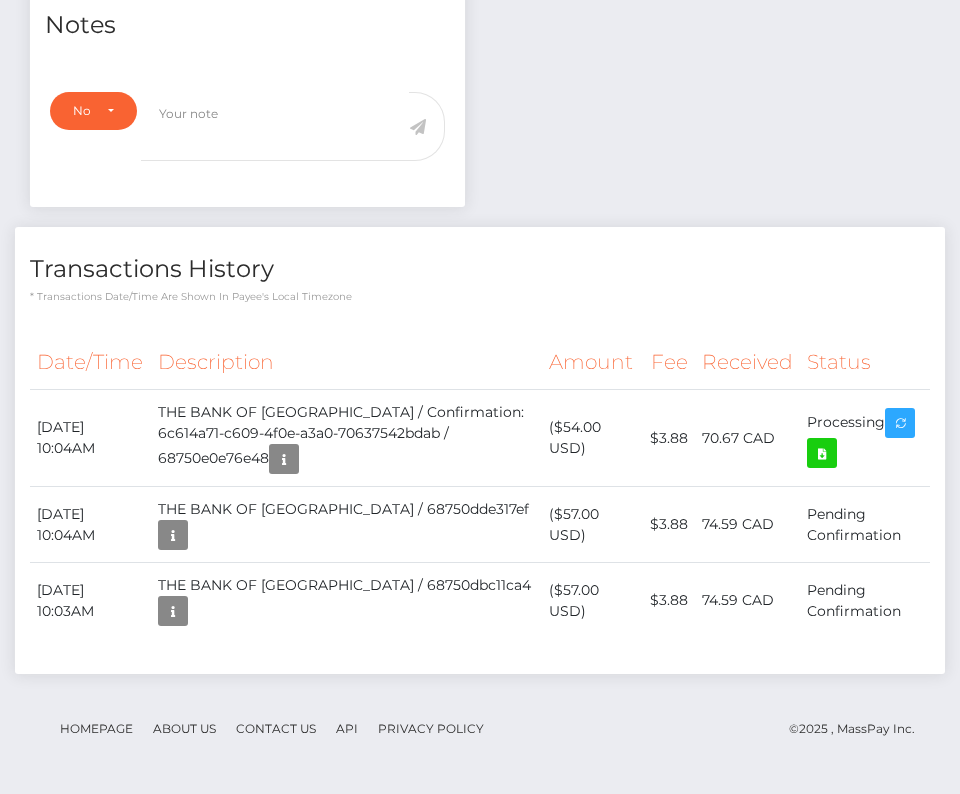 click at bounding box center (300, 138) 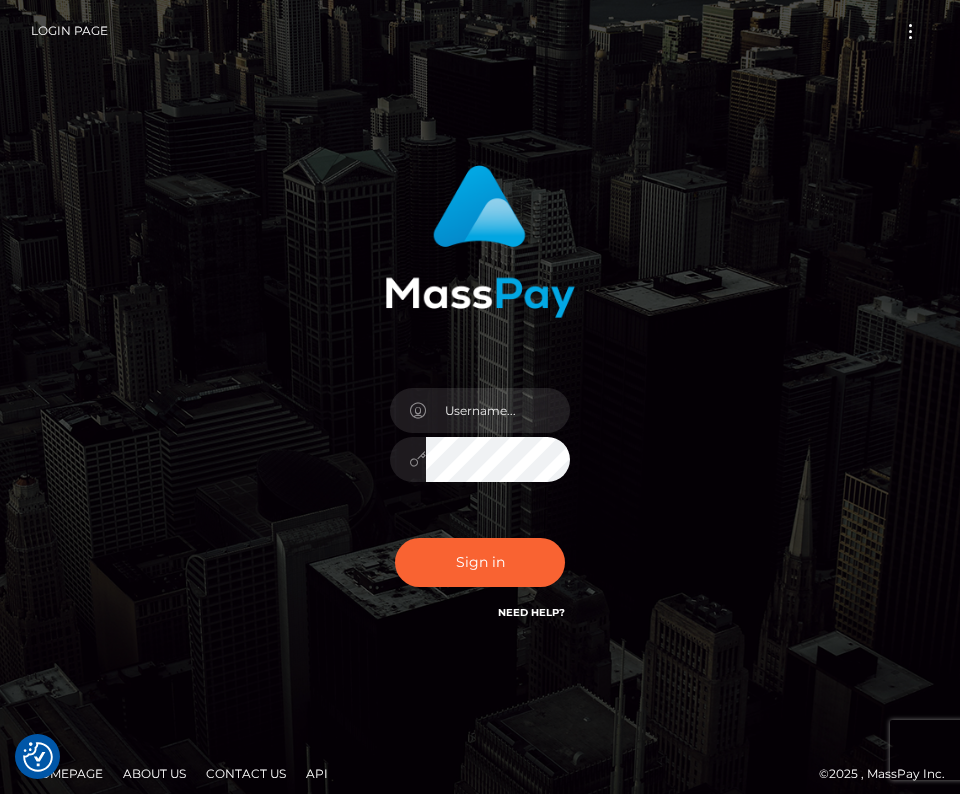 scroll, scrollTop: 0, scrollLeft: 0, axis: both 